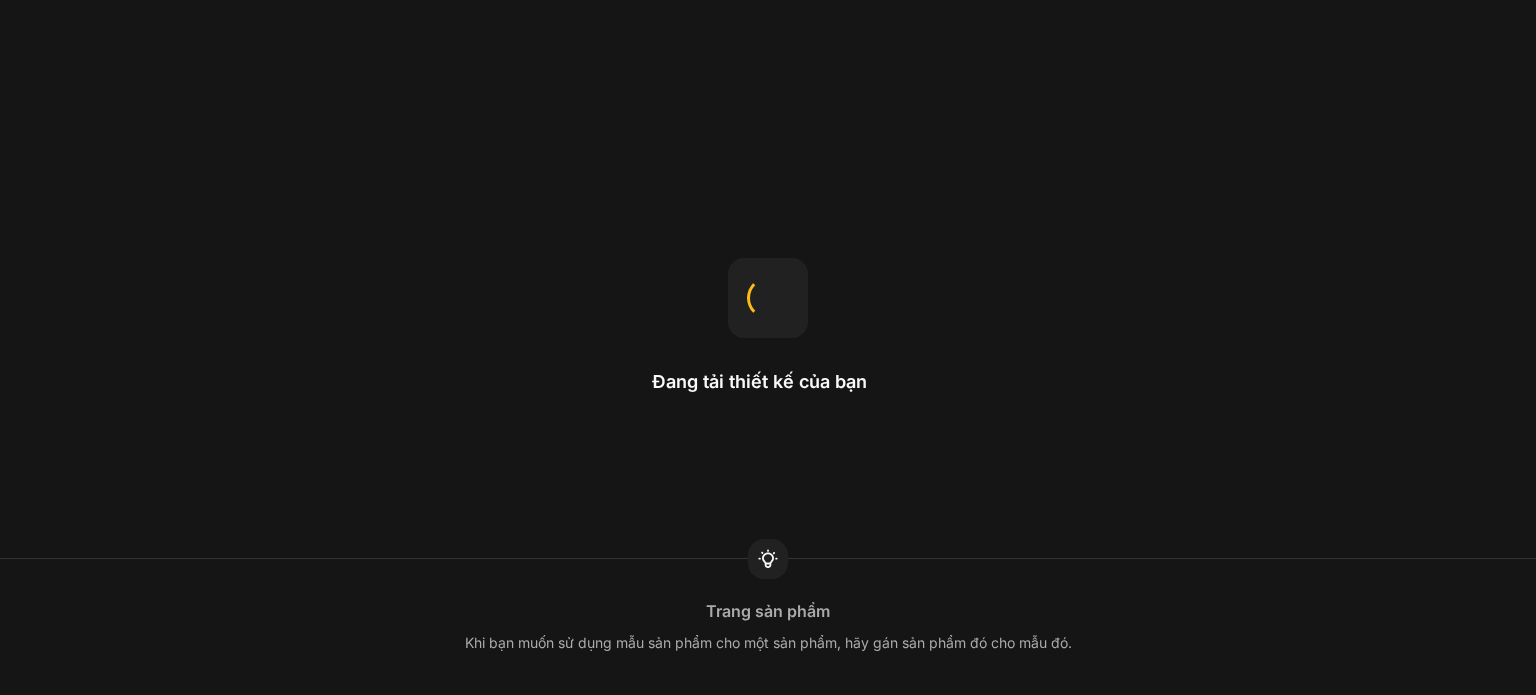scroll, scrollTop: 0, scrollLeft: 0, axis: both 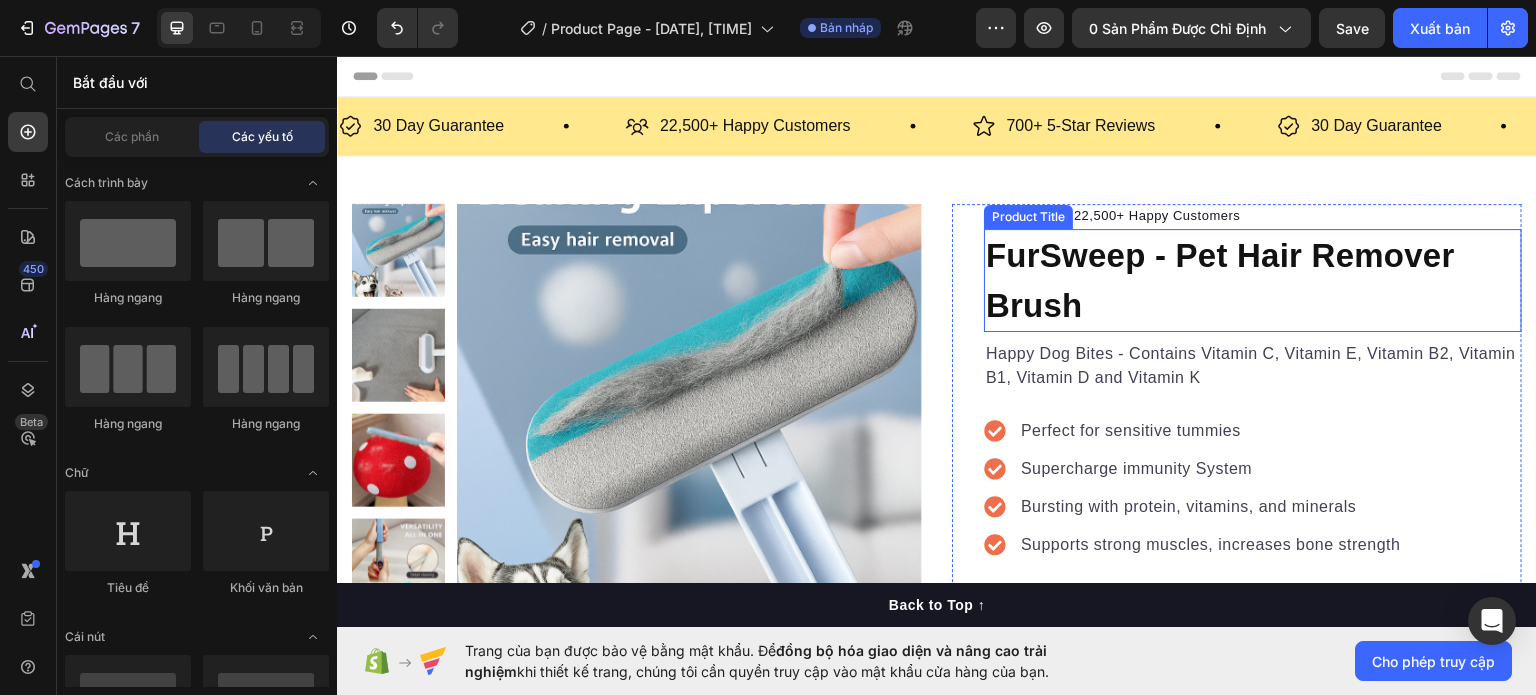 click on "FurSweep - Pet Hair Remover Brush" at bounding box center [1253, 279] 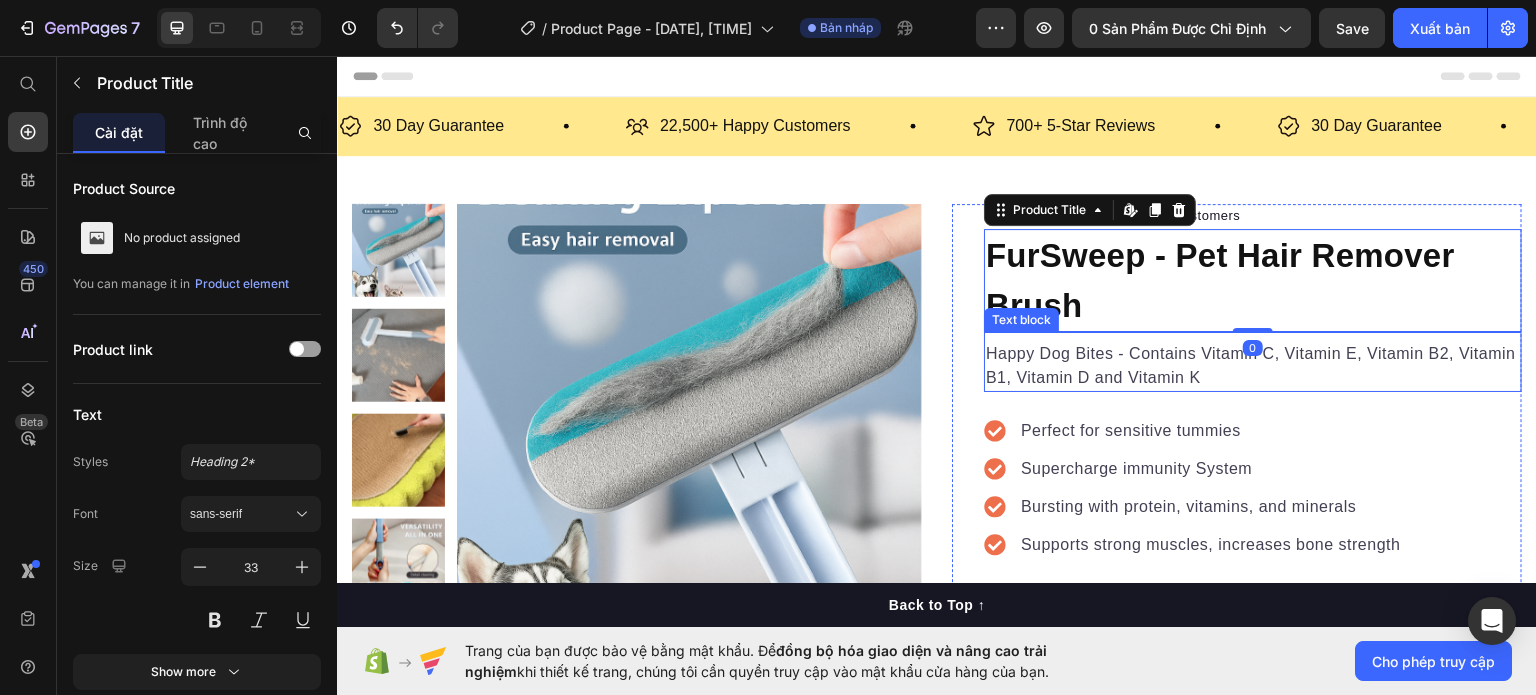 click on "Happy Dog Bites - Contains Vitamin C, Vitamin E, Vitamin B2, Vitamin B1, Vitamin D and Vitamin K" at bounding box center (1253, 365) 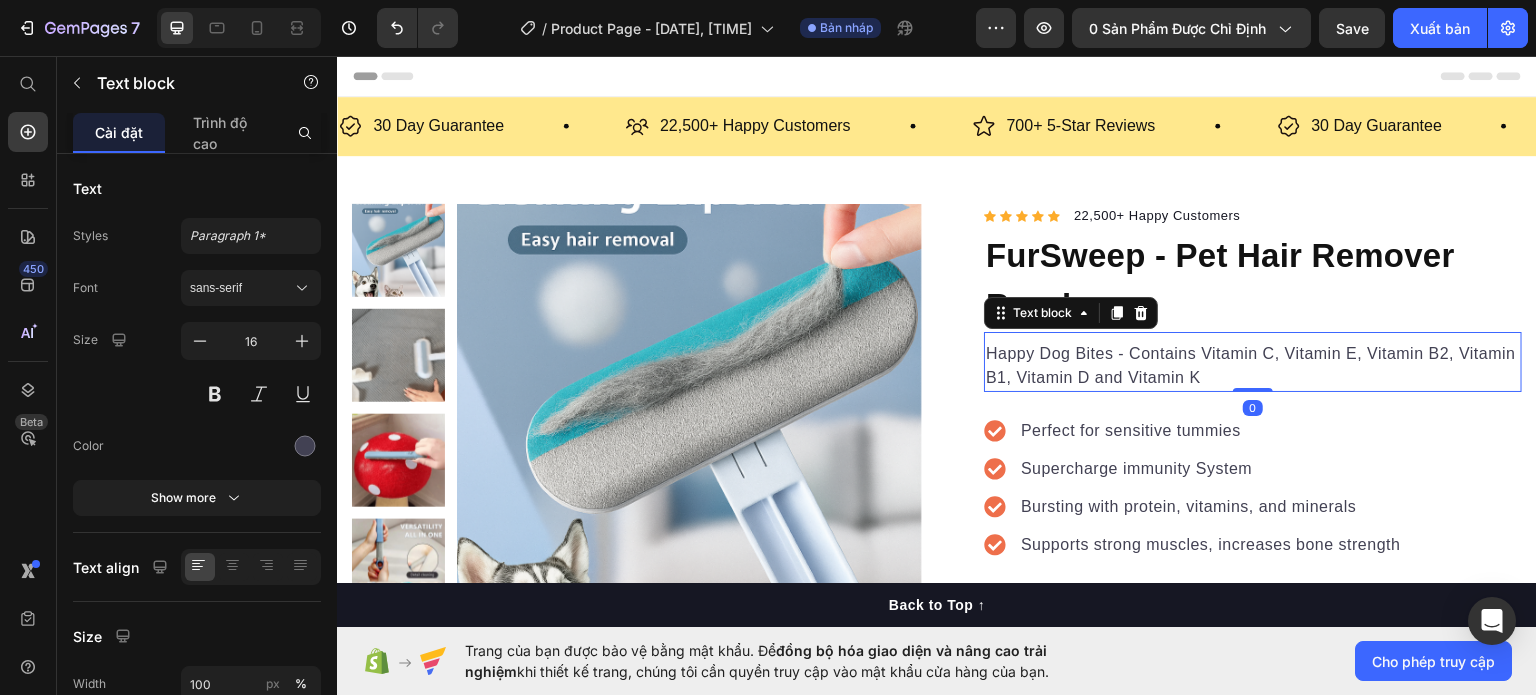 click on "Happy Dog Bites - Contains Vitamin C, Vitamin E, Vitamin B2, Vitamin B1, Vitamin D and Vitamin K" at bounding box center [1253, 365] 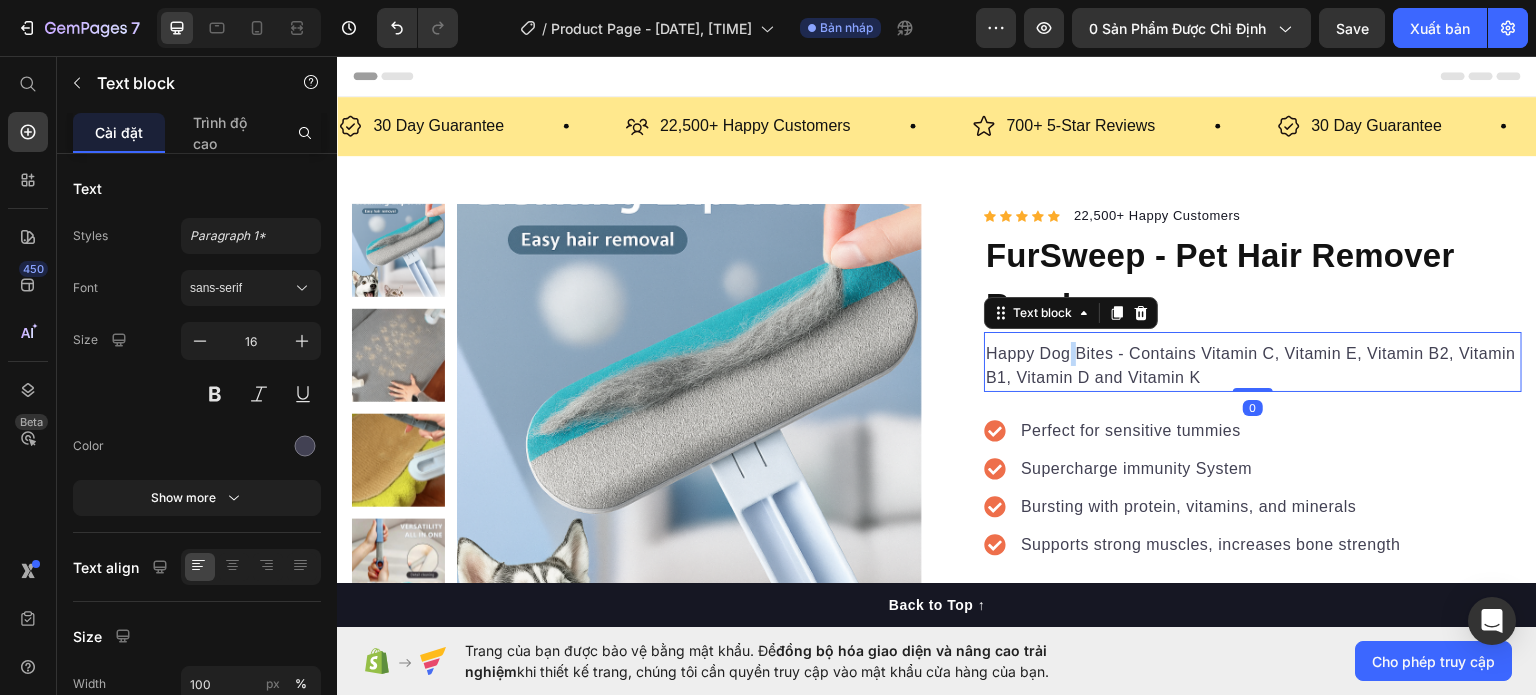 click on "Happy Dog Bites - Contains Vitamin C, Vitamin E, Vitamin B2, Vitamin B1, Vitamin D and Vitamin K" at bounding box center [1253, 365] 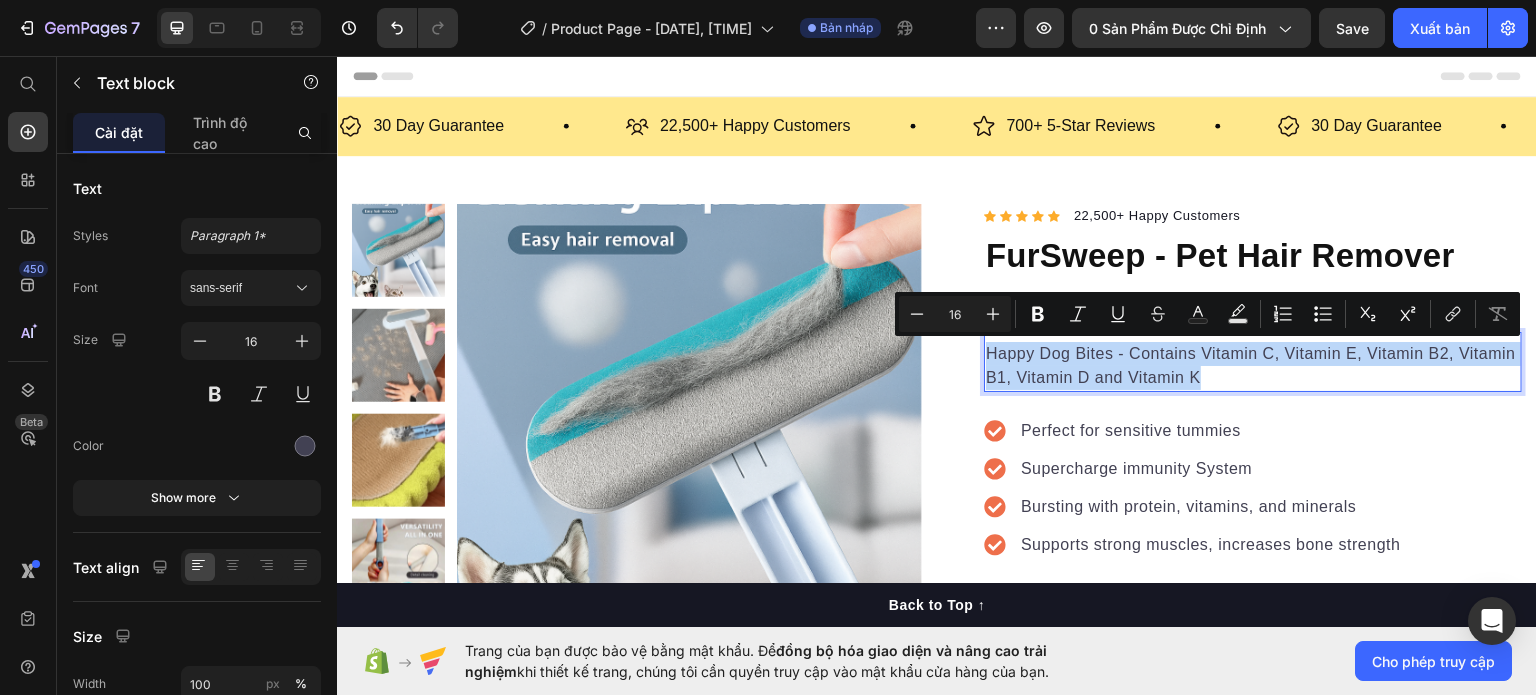 type on "10" 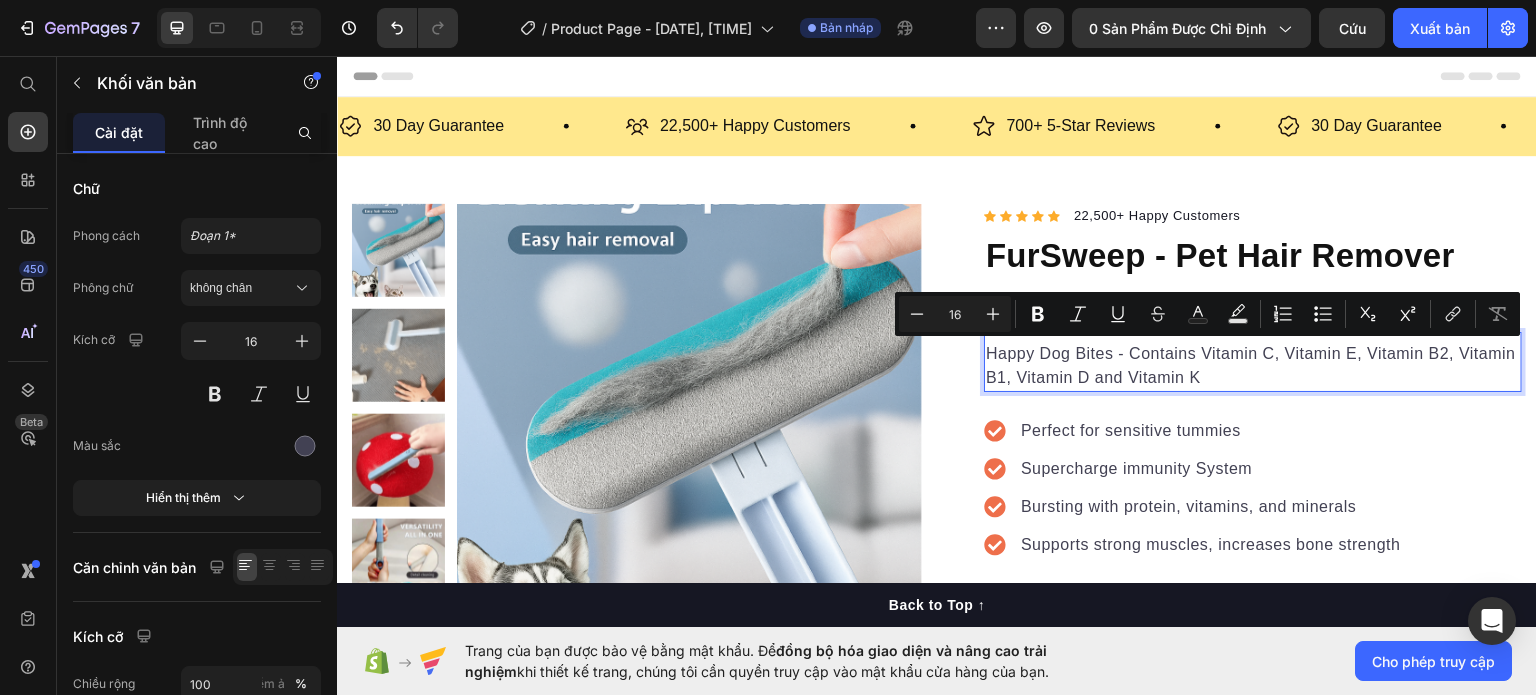 click on "Happy Dog Bites - Contains Vitamin C, Vitamin E, Vitamin B2, Vitamin B1, Vitamin D and Vitamin K" at bounding box center (1253, 365) 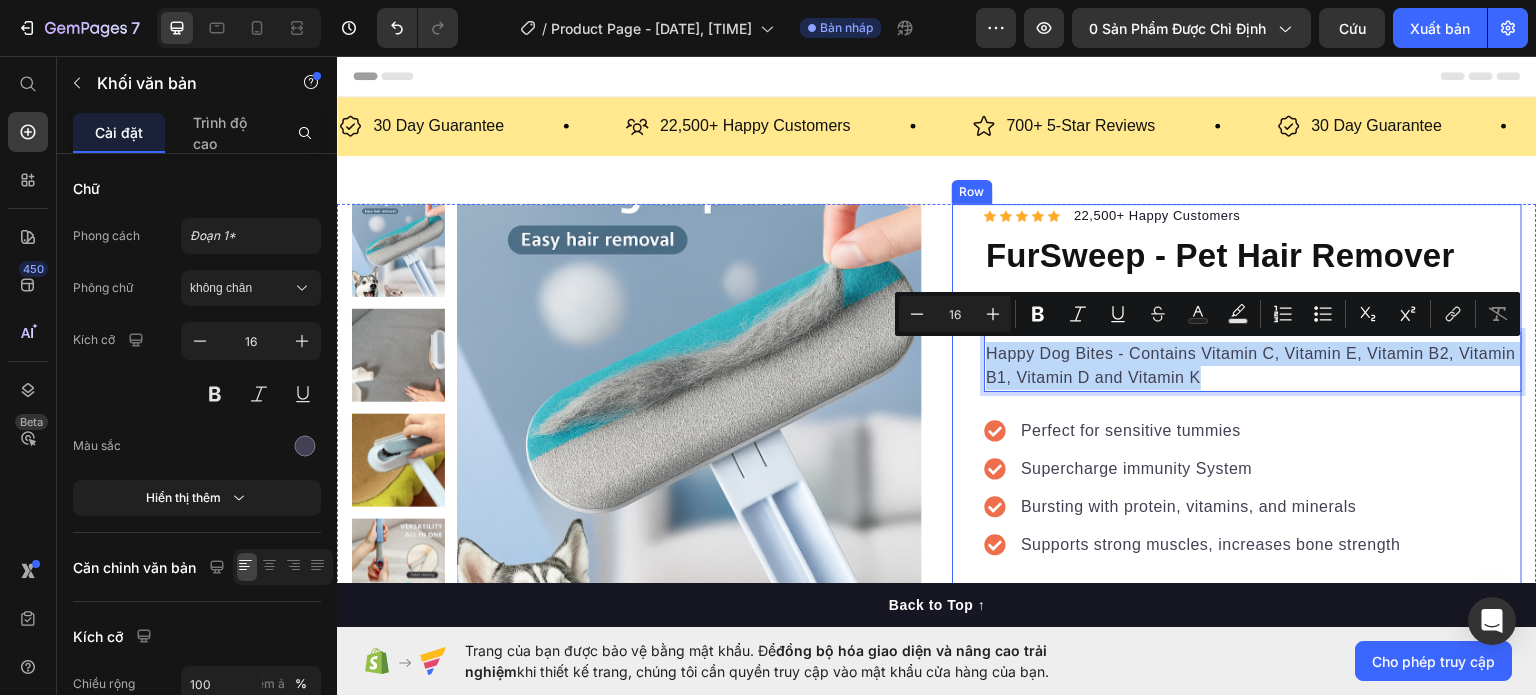 drag, startPoint x: 1267, startPoint y: 374, endPoint x: 970, endPoint y: 347, distance: 298.22476 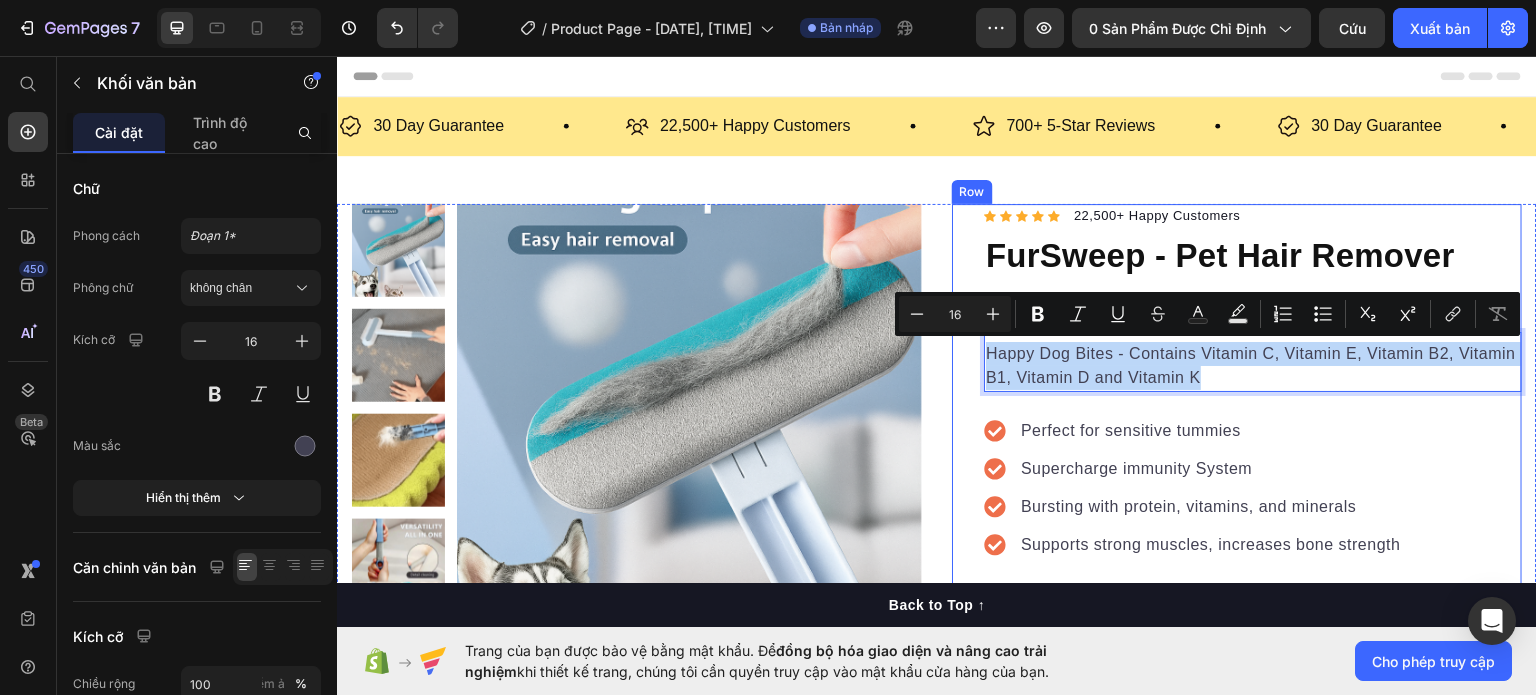 click on "Icon Icon Icon Icon Icon Icon List Hoz 22,500+ Happy Customers Text block Row FurSweep - Pet Hair Remover Brush Product Title Happy Dog Bites - Contains Vitamin C, Vitamin E, Vitamin B2, Vitamin B1, Vitamin D and Vitamin K Text block   0 Perfect for sensitive tummies Supercharge immunity System Bursting with protein, vitamins, and minerals Supports strong muscles, increases bone strength Item list Kaching Bundles Kaching Bundles Out of stock Product Cart Button Perfect for sensitive tummies Supercharge immunity System Bursting with protein, vitamins, and minerals Supports strong muscles, increases bone strength Item list
Description
🎁💐Don't forget to get some for your family and friends as it's a unique gift idea.
Struggling with Pet Hair? 🐾 This Genius Tool Erases Fur in Seconds! 🚀
🚀 Key Features
✨ Easy & Effective
Quickly remove dog/cat hair
from couches, carpets, cars, clothing, bedding, and more! Just
push and pull
2 secret tools" at bounding box center (1237, 715) 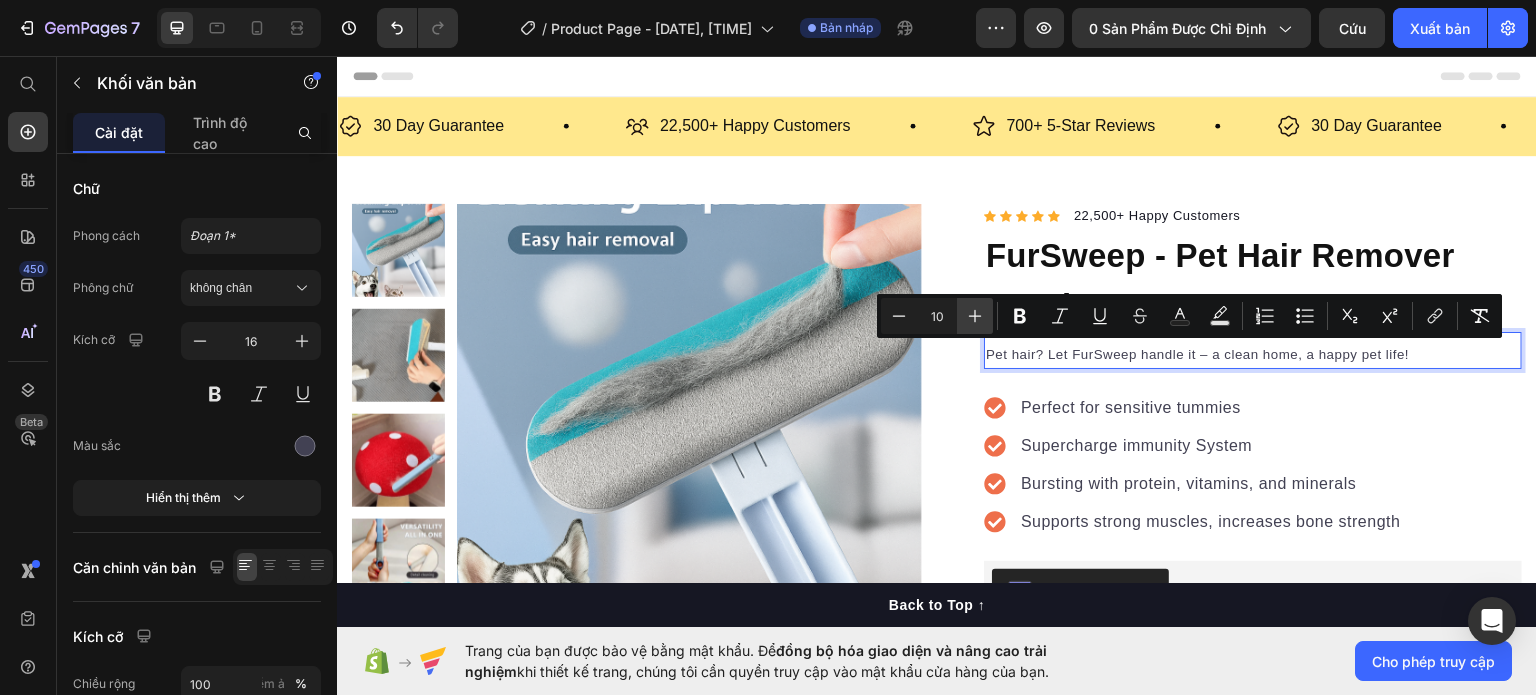 click 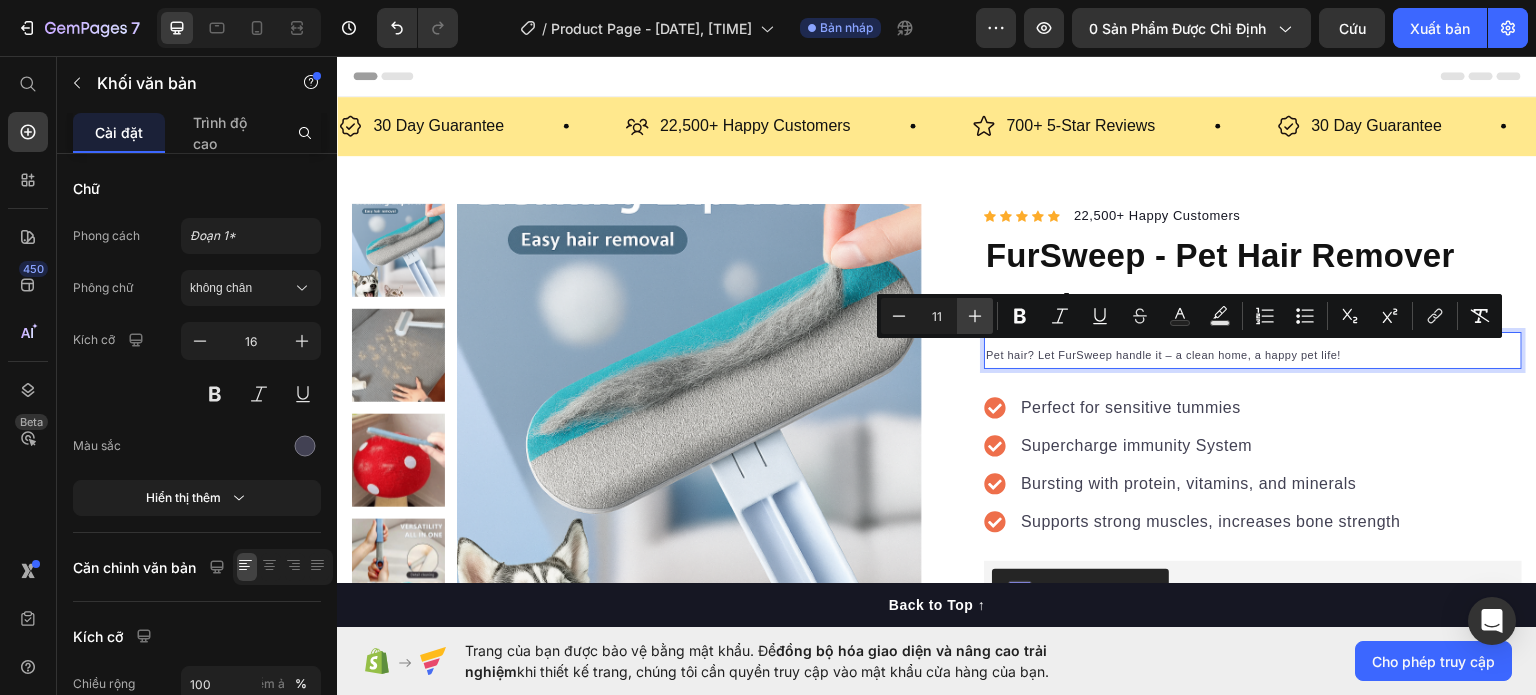 click 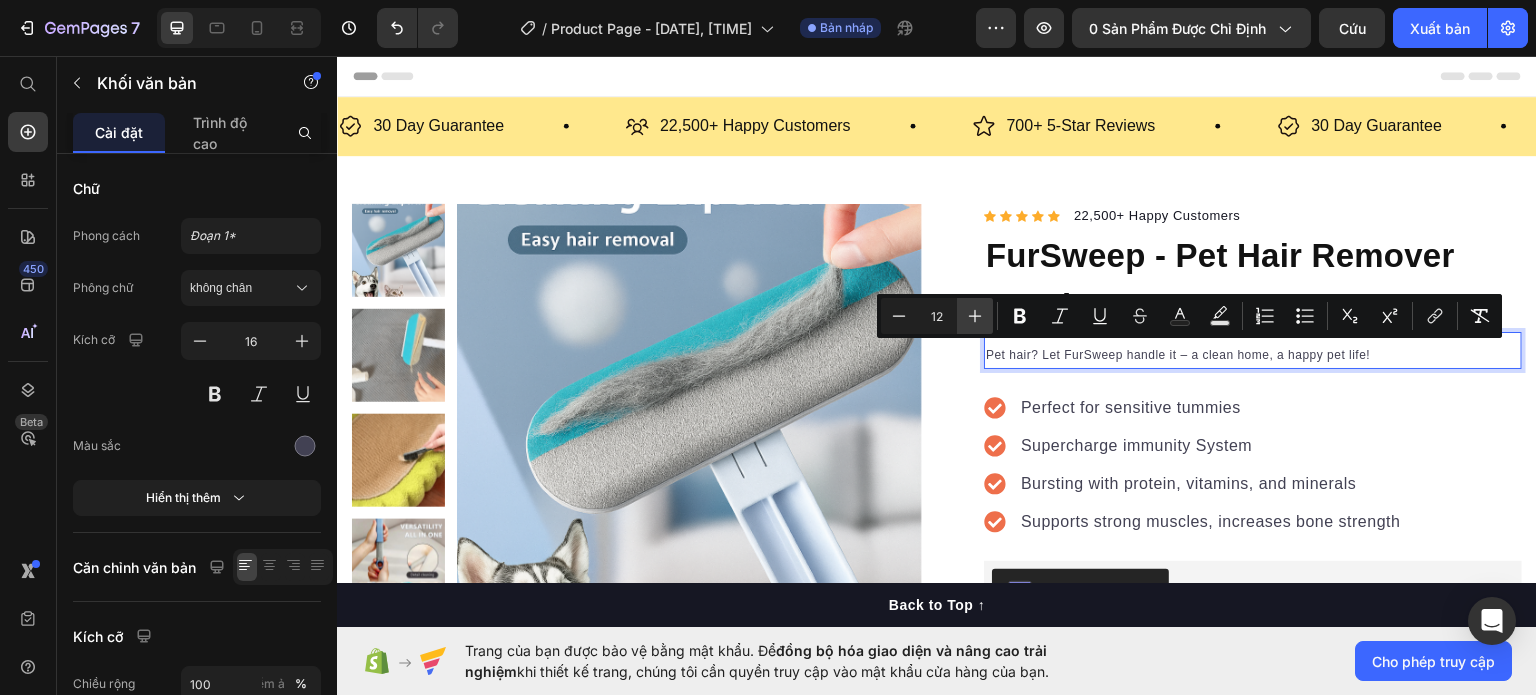 click 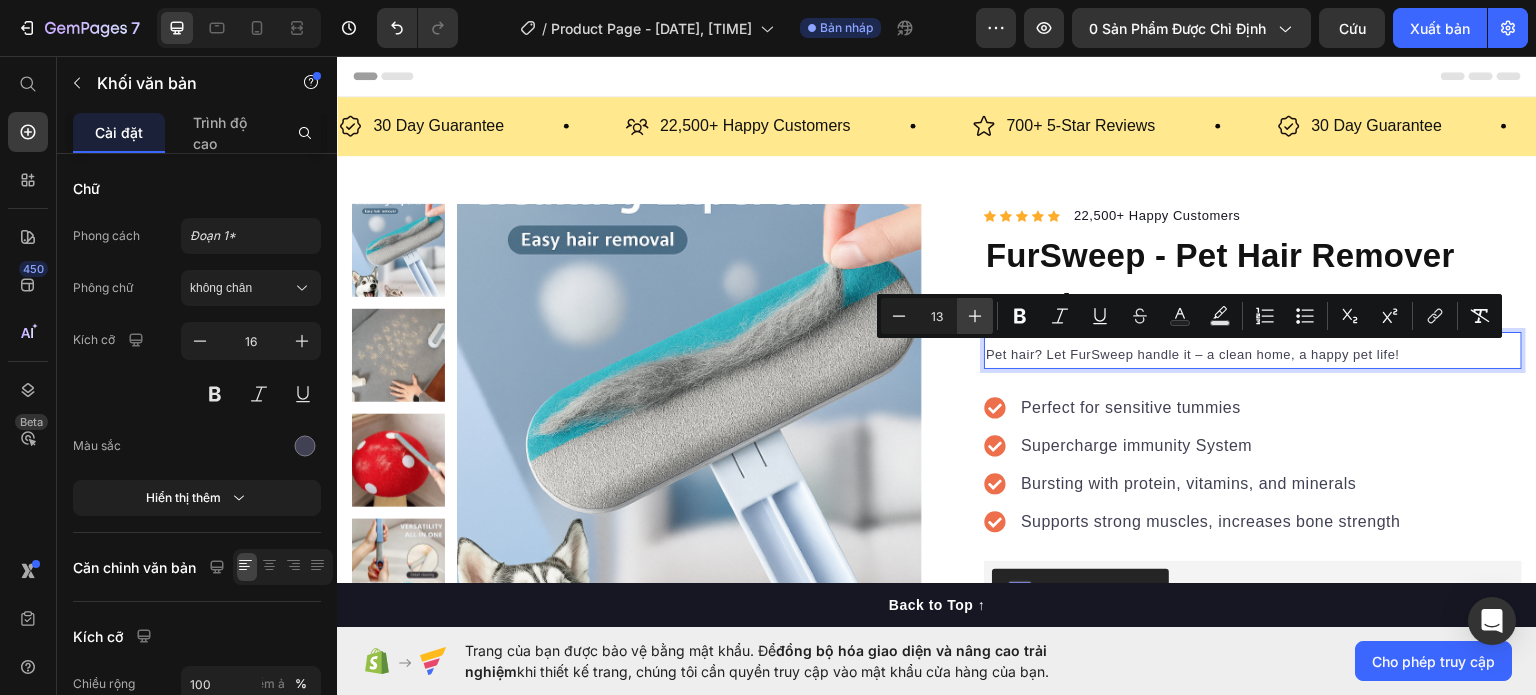 click 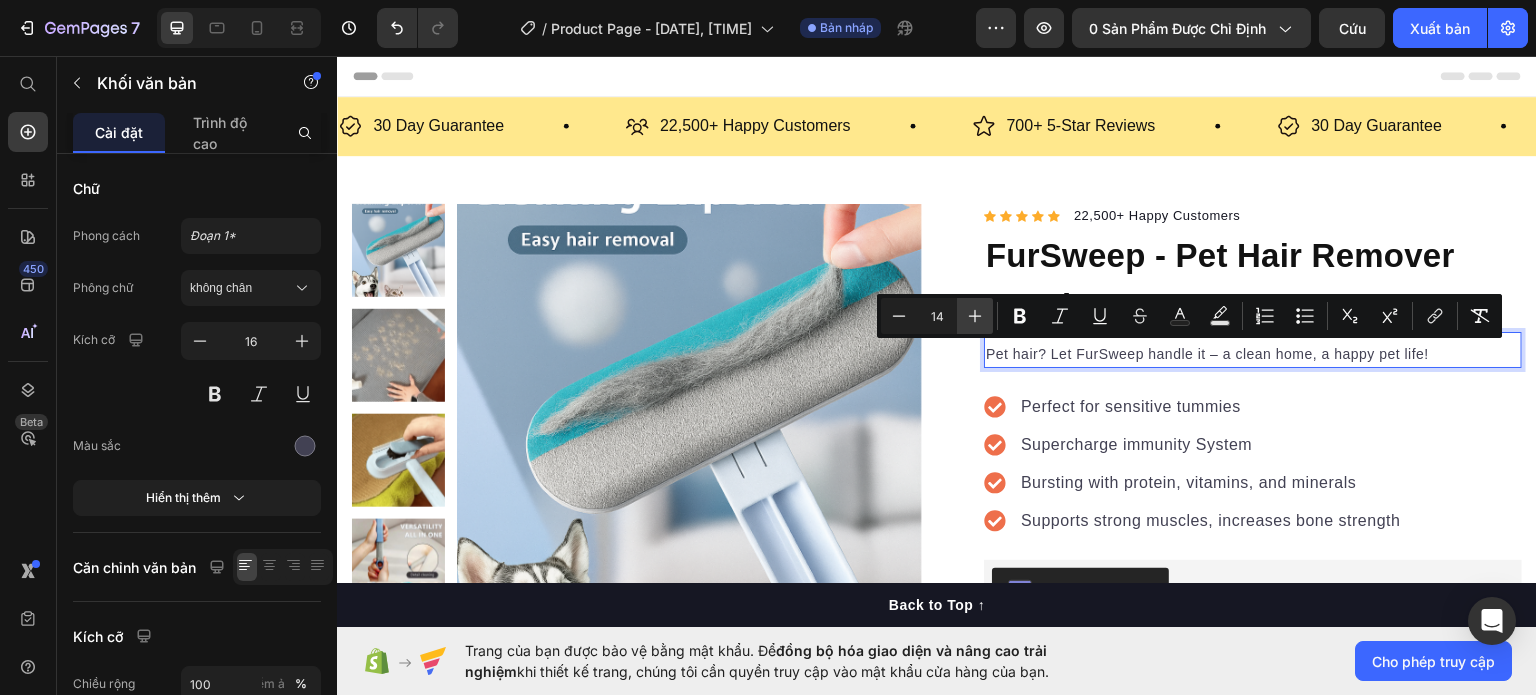 click 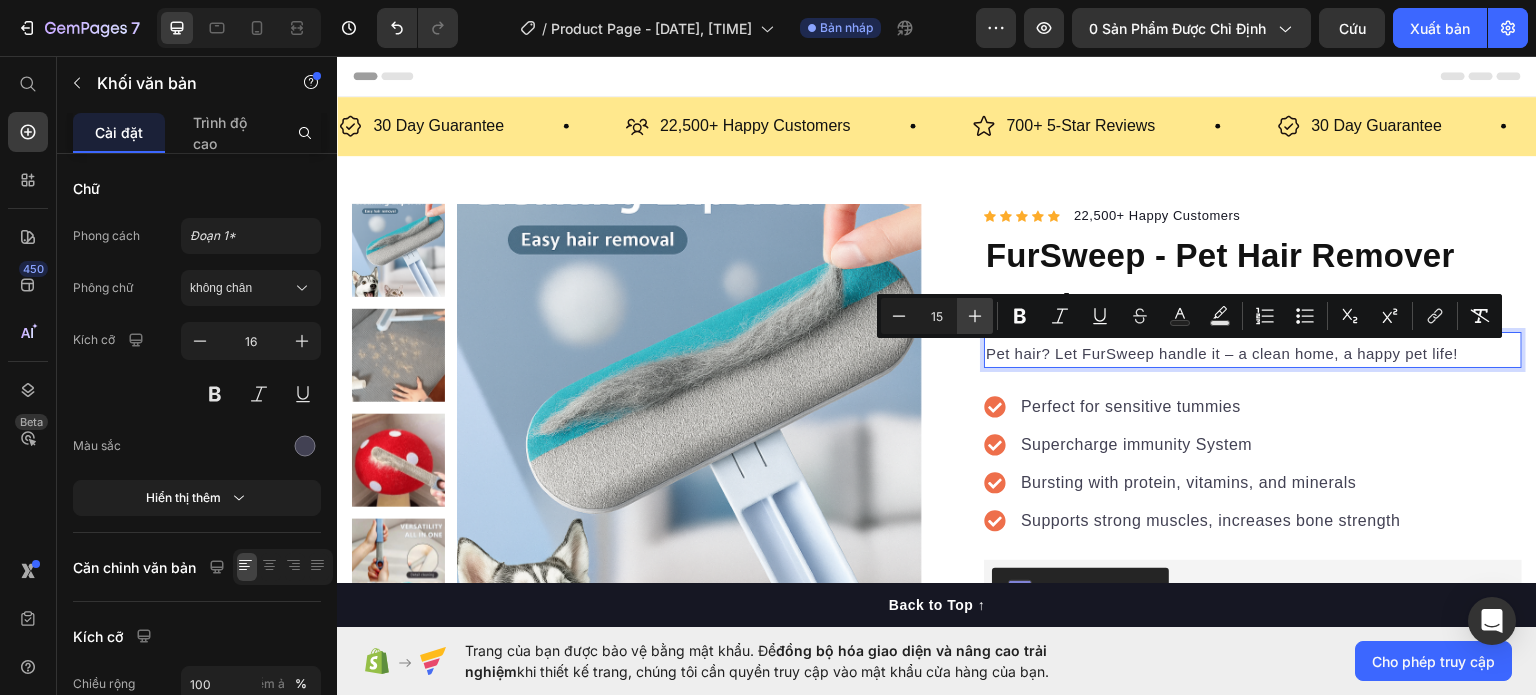 click 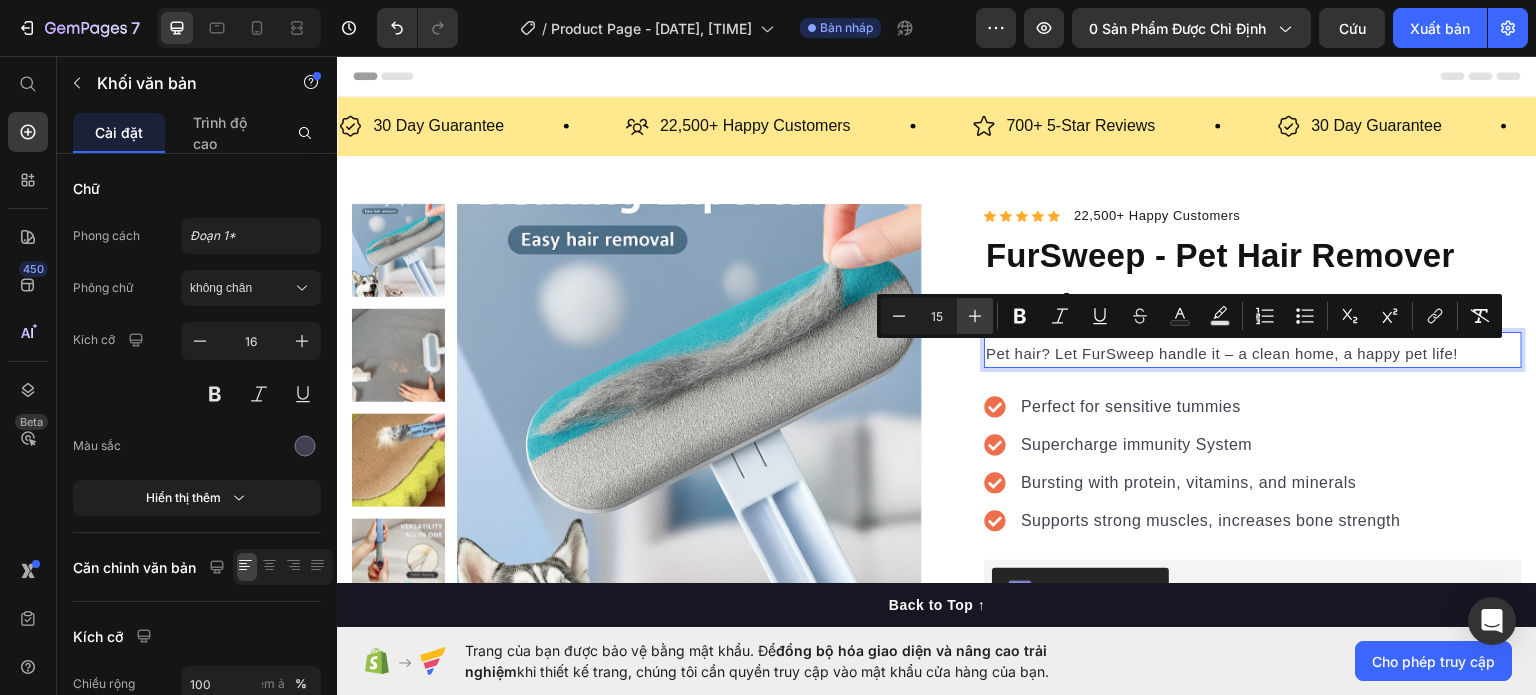 type on "16" 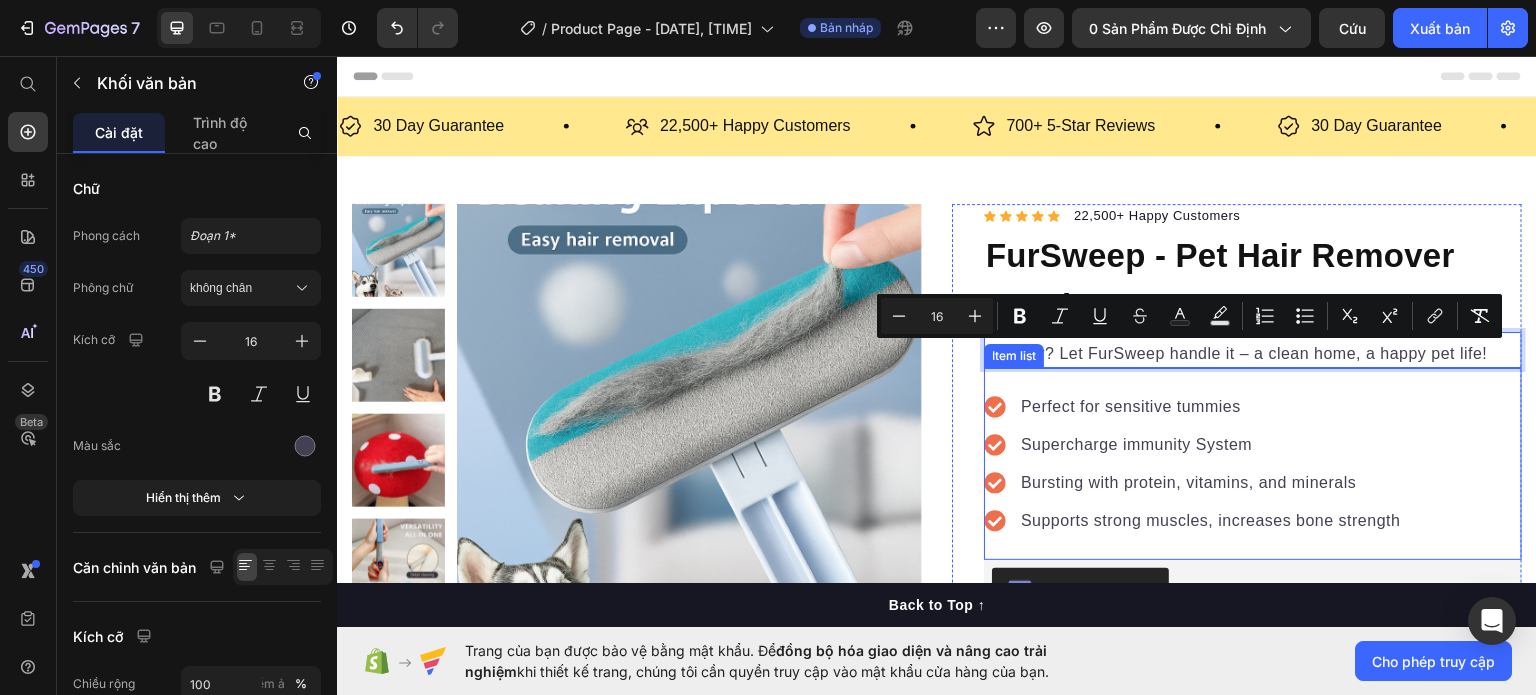 click on "Perfect for sensitive tummies Supercharge immunity System Bursting with protein, vitamins, and minerals Supports strong muscles, increases bone strength" at bounding box center [1253, 463] 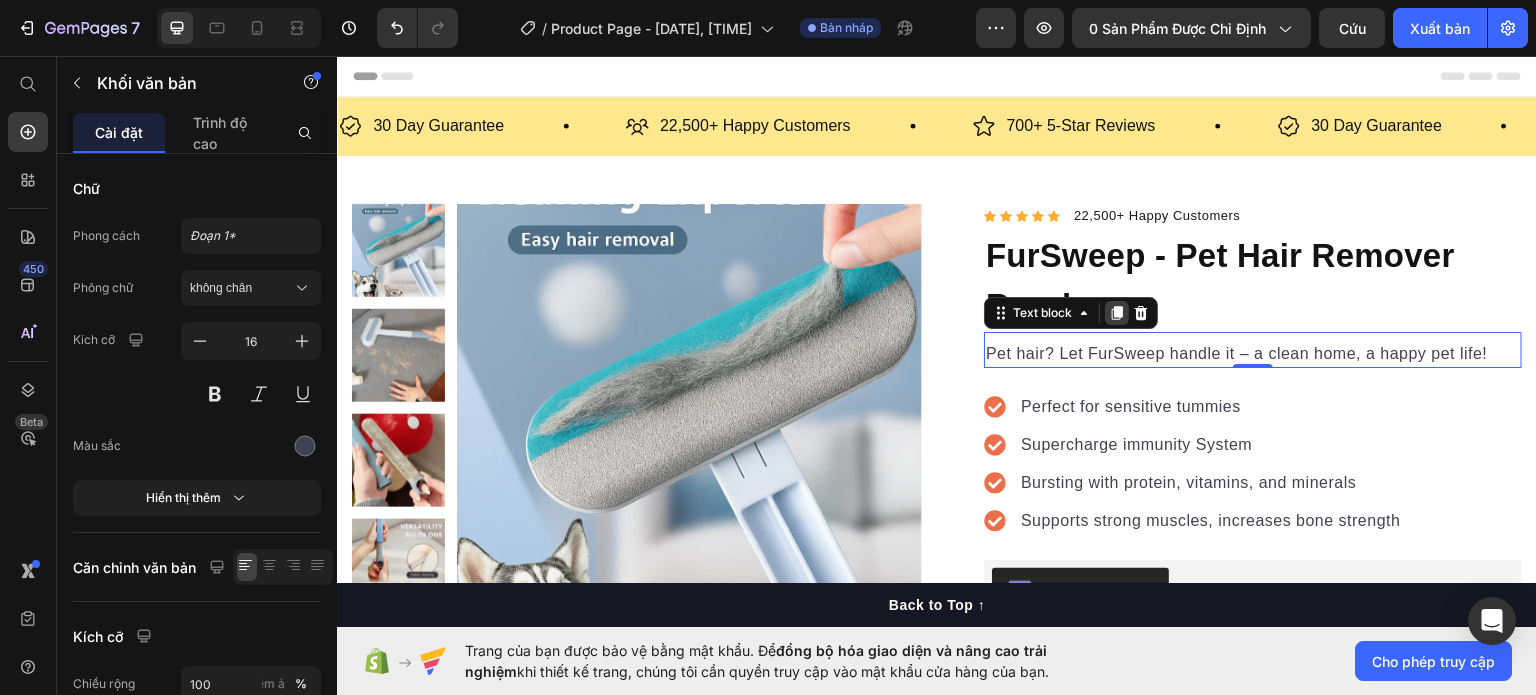 click 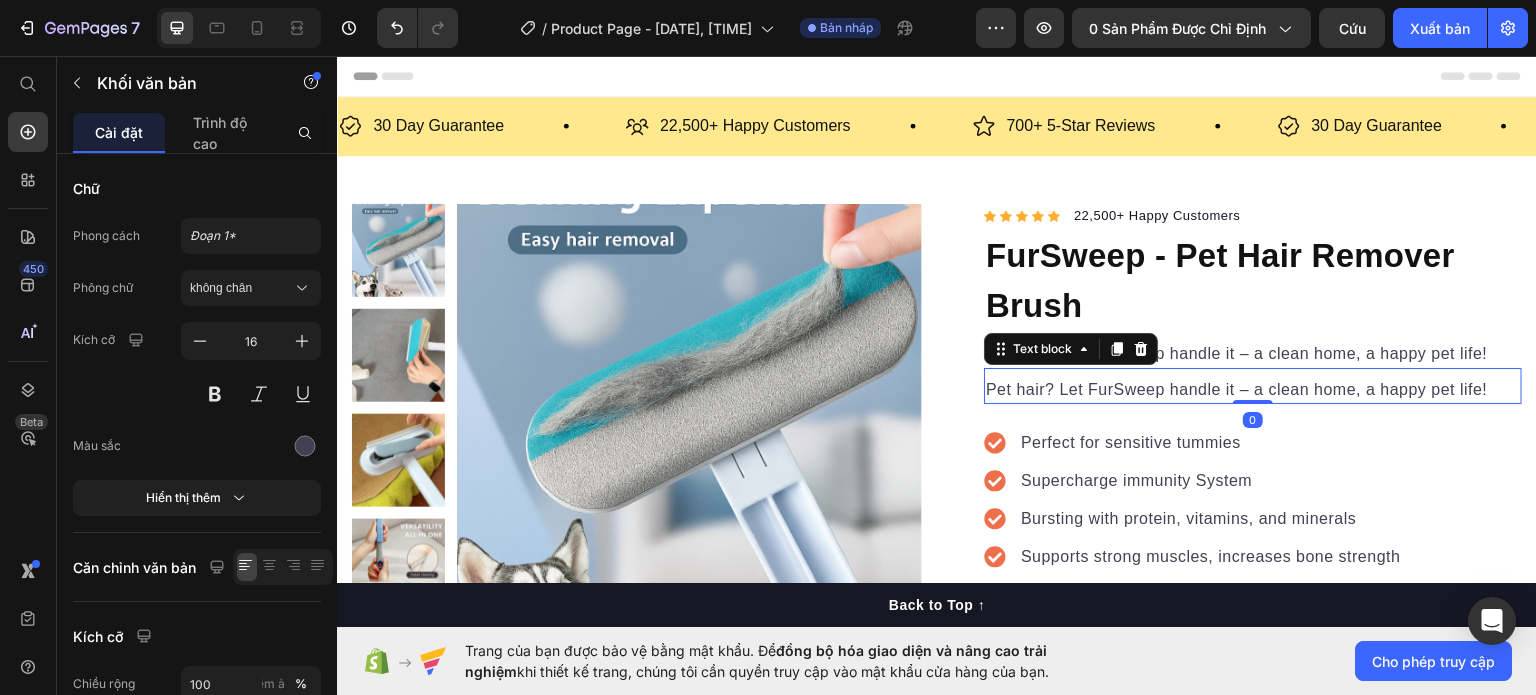 click on "Pet hair? Let FurSweep handle it – a clean home, a happy pet life!" at bounding box center [1237, 352] 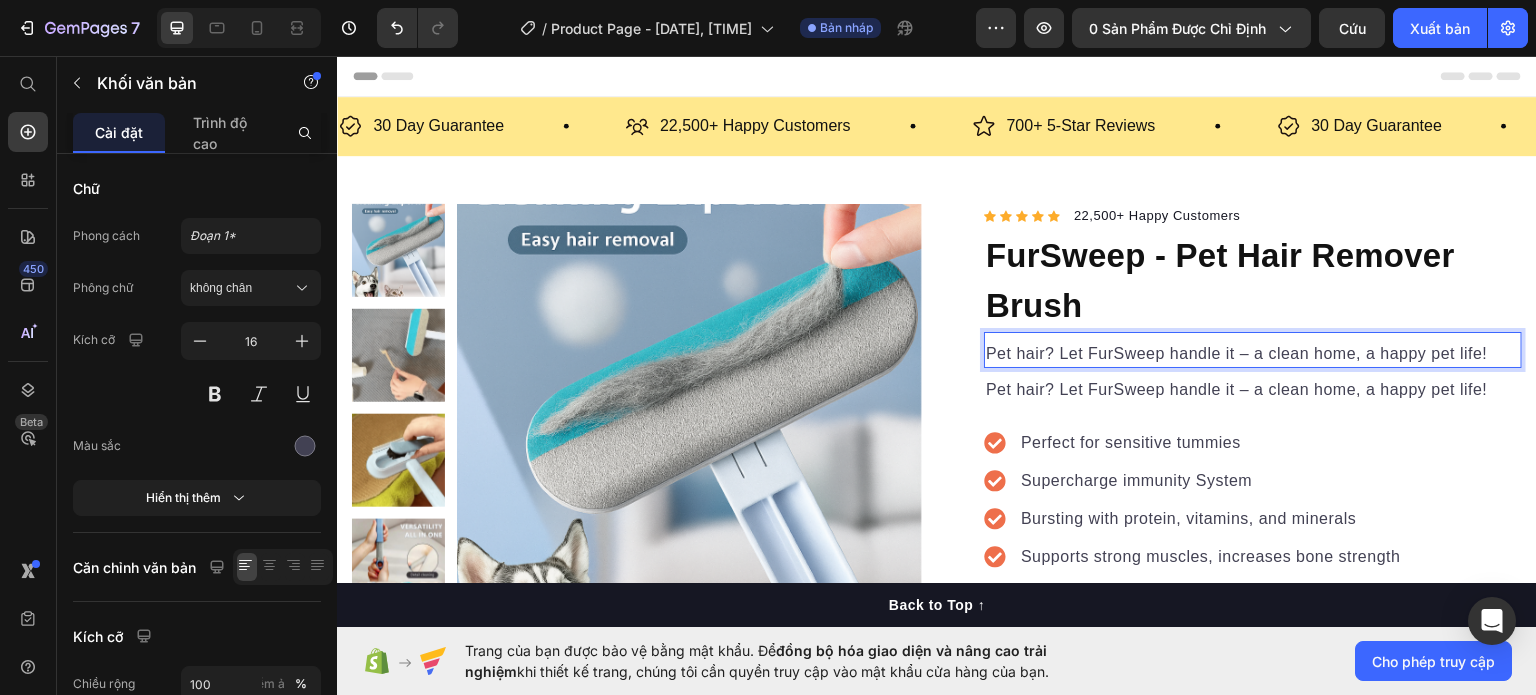 click on "Pet hair? Let FurSweep handle it – a clean home, a happy pet life!" at bounding box center (1237, 352) 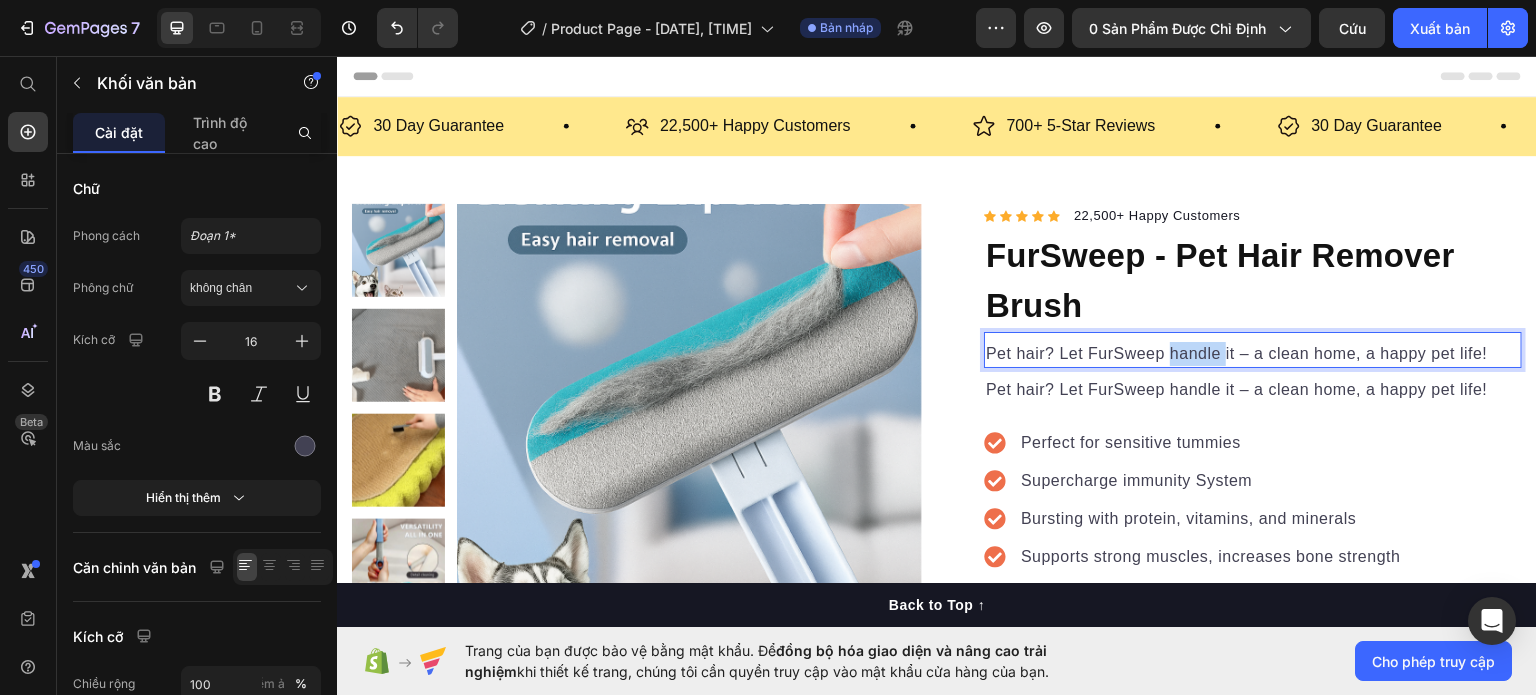 click on "Pet hair? Let FurSweep handle it – a clean home, a happy pet life!" at bounding box center [1237, 352] 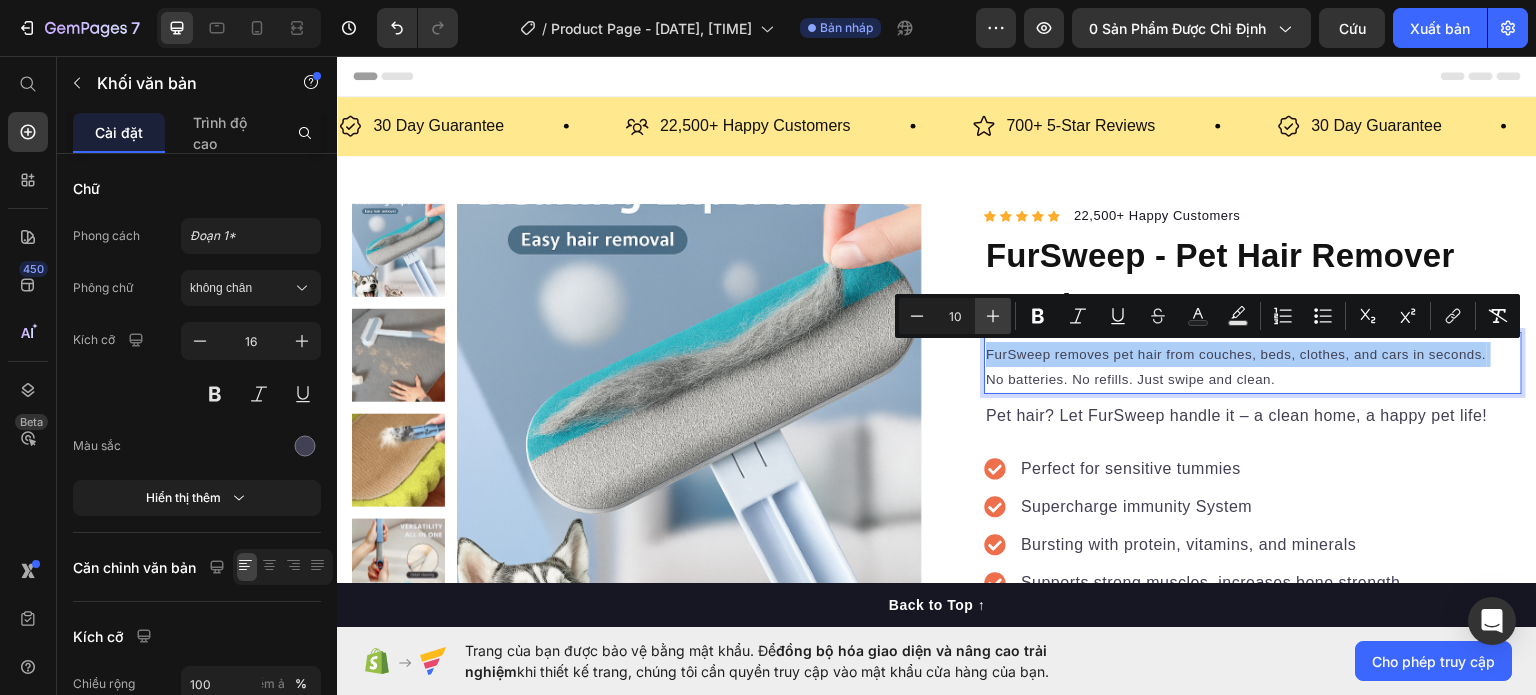click 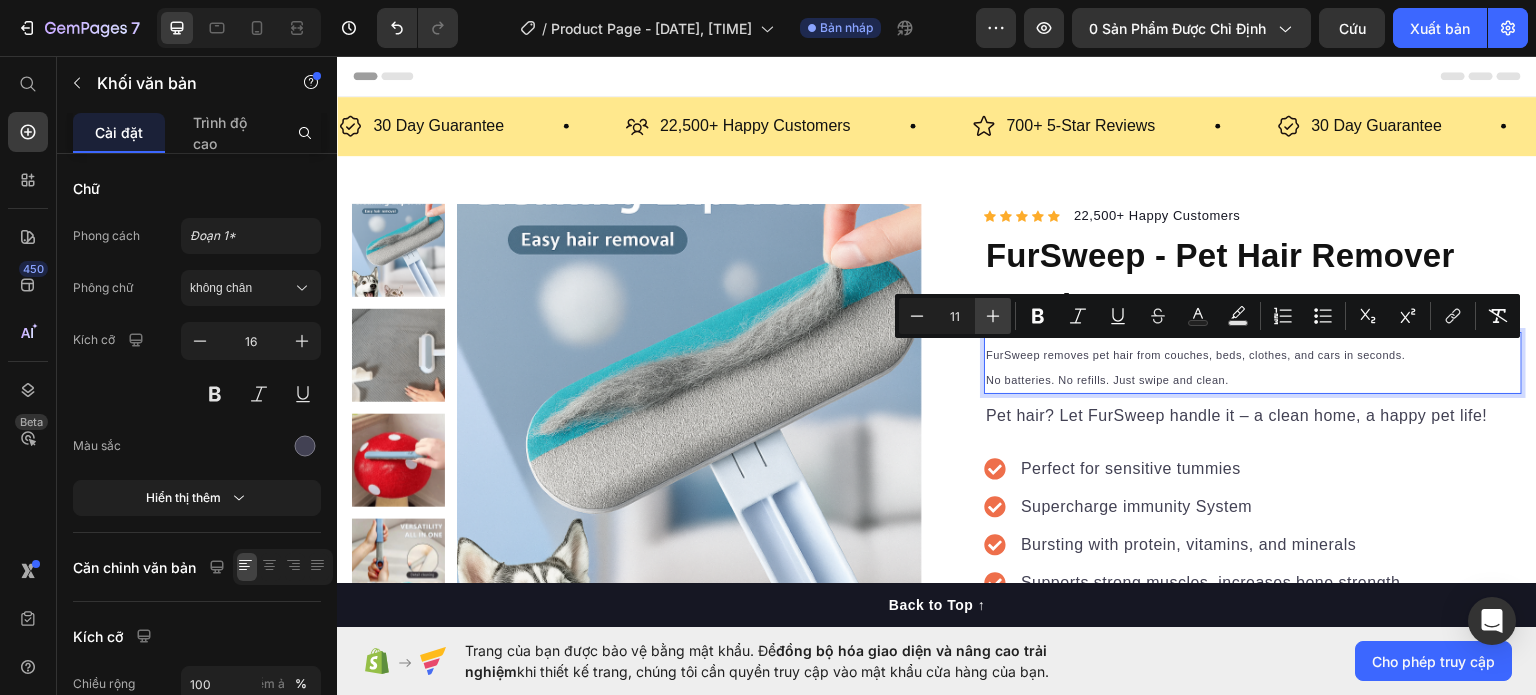 click 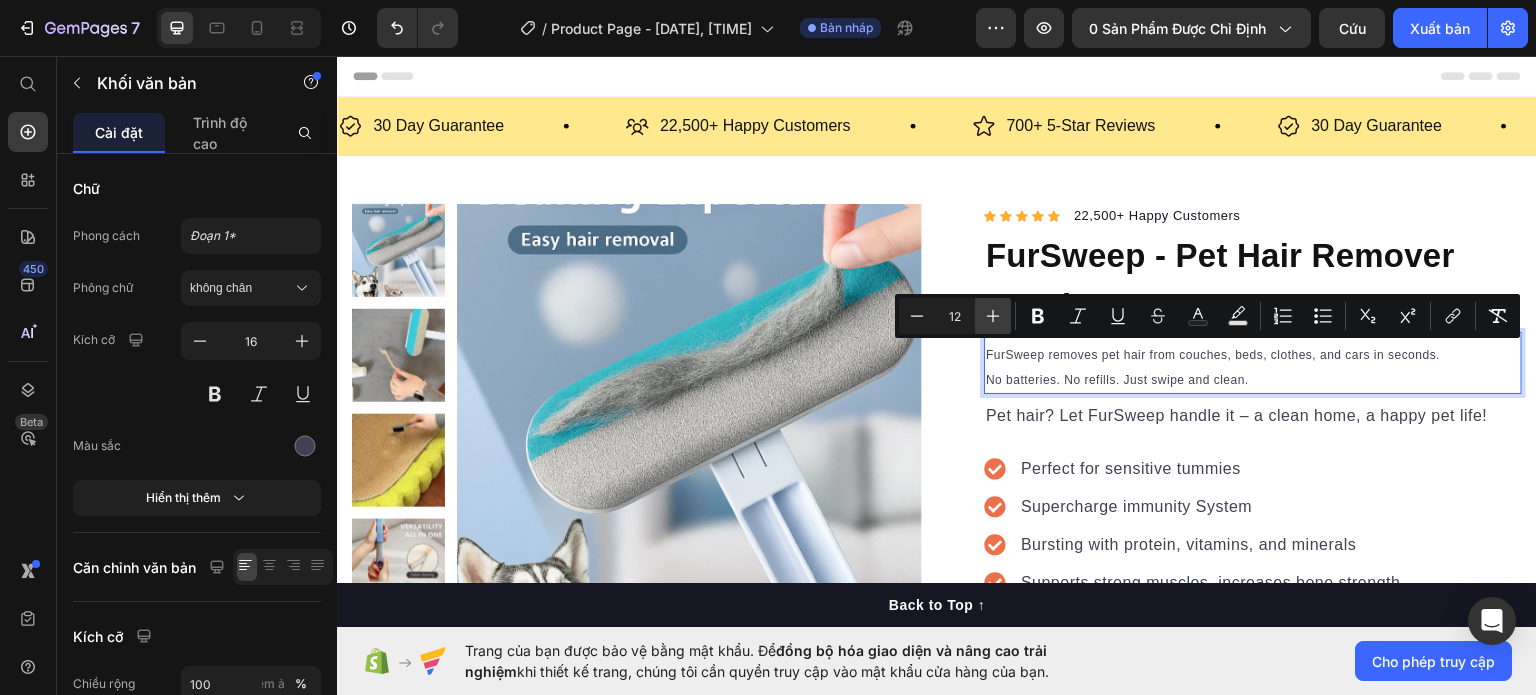 click 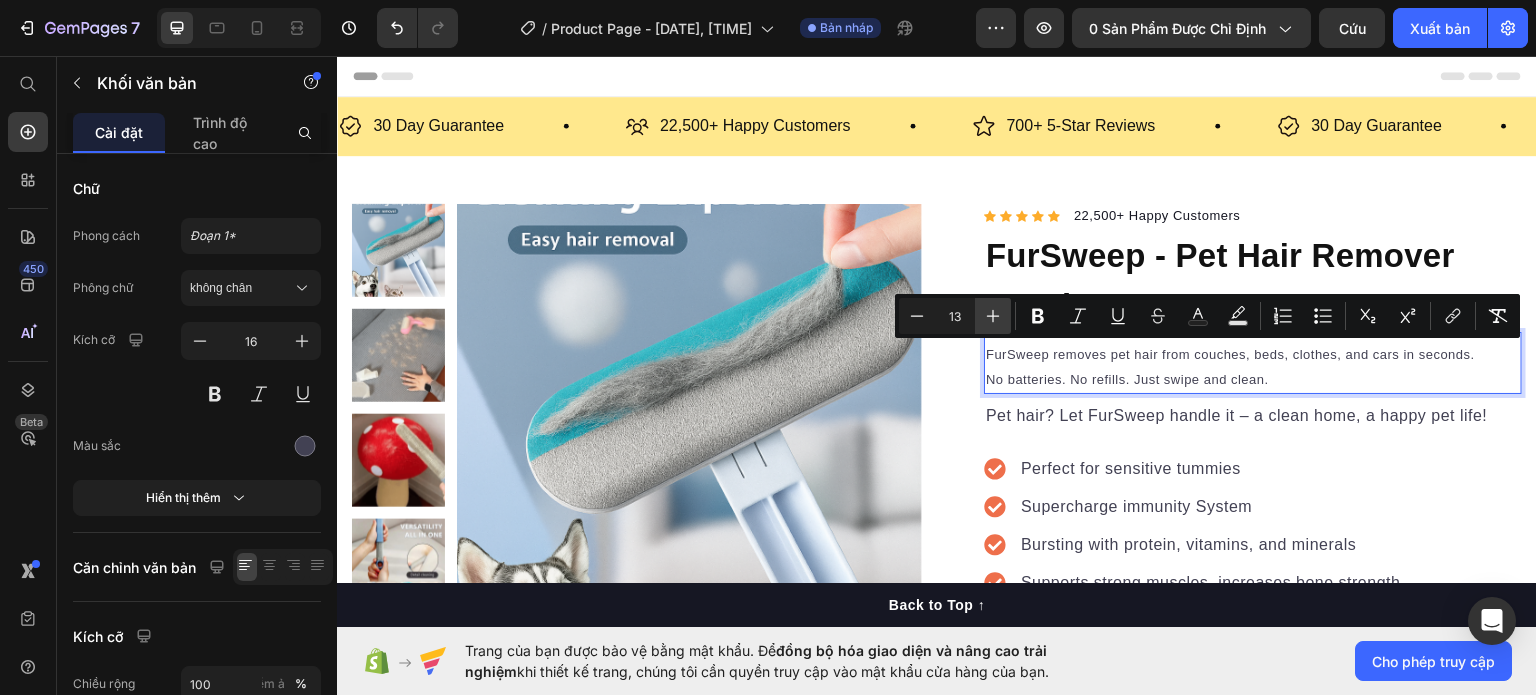 click 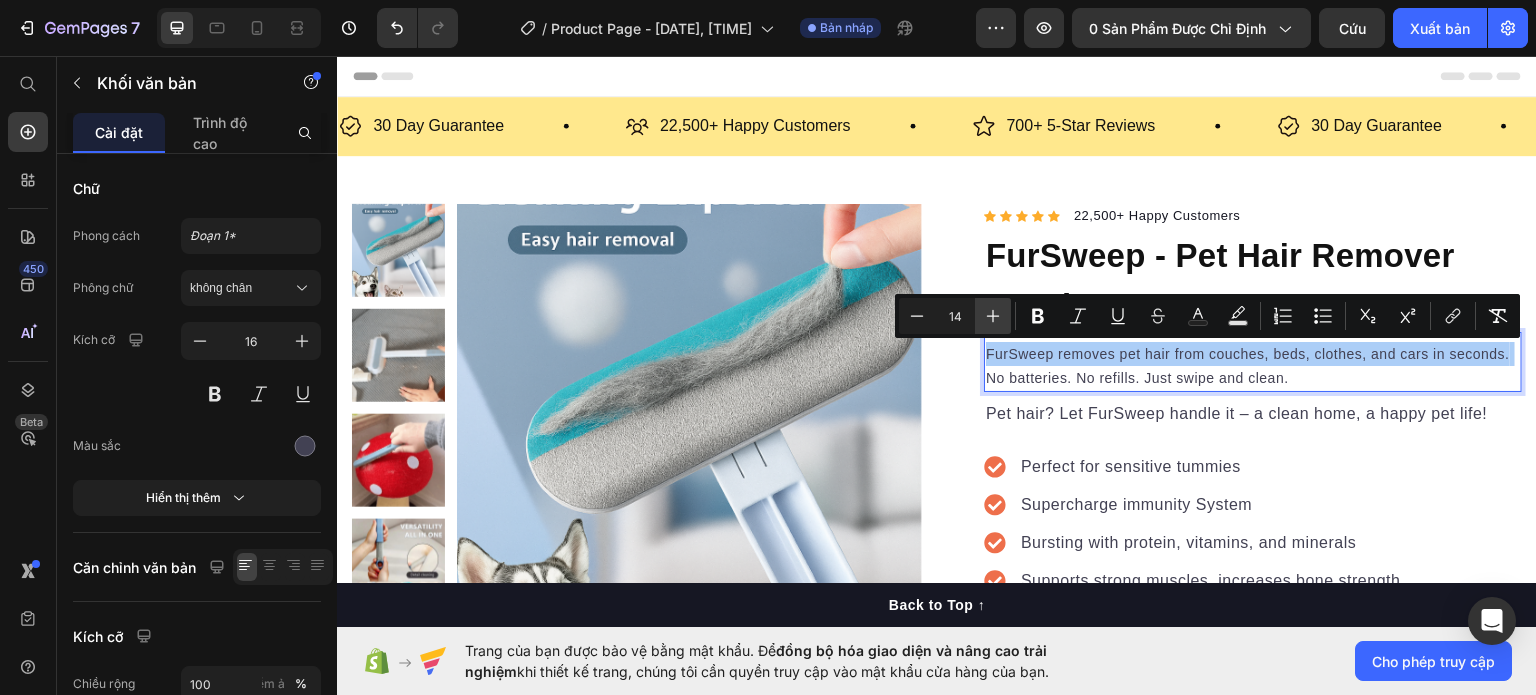 click 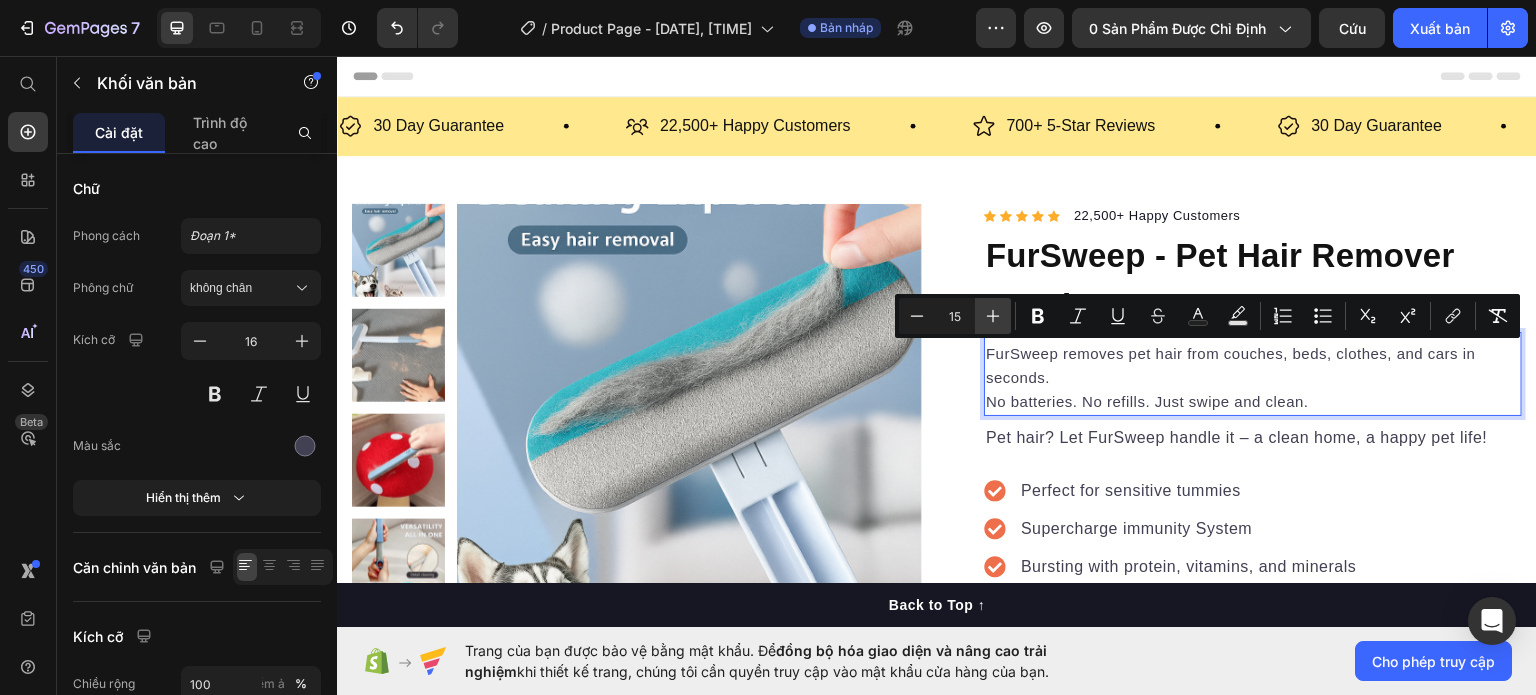 click 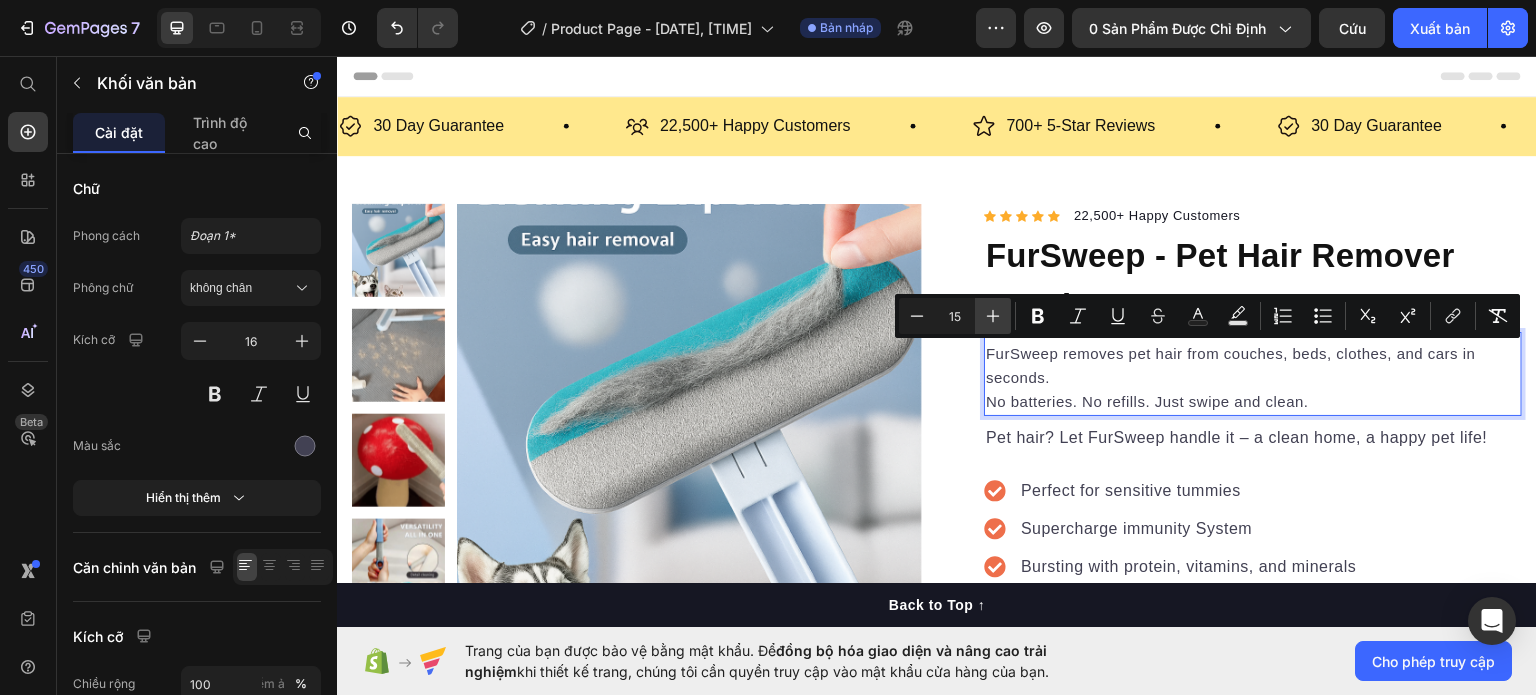 type on "16" 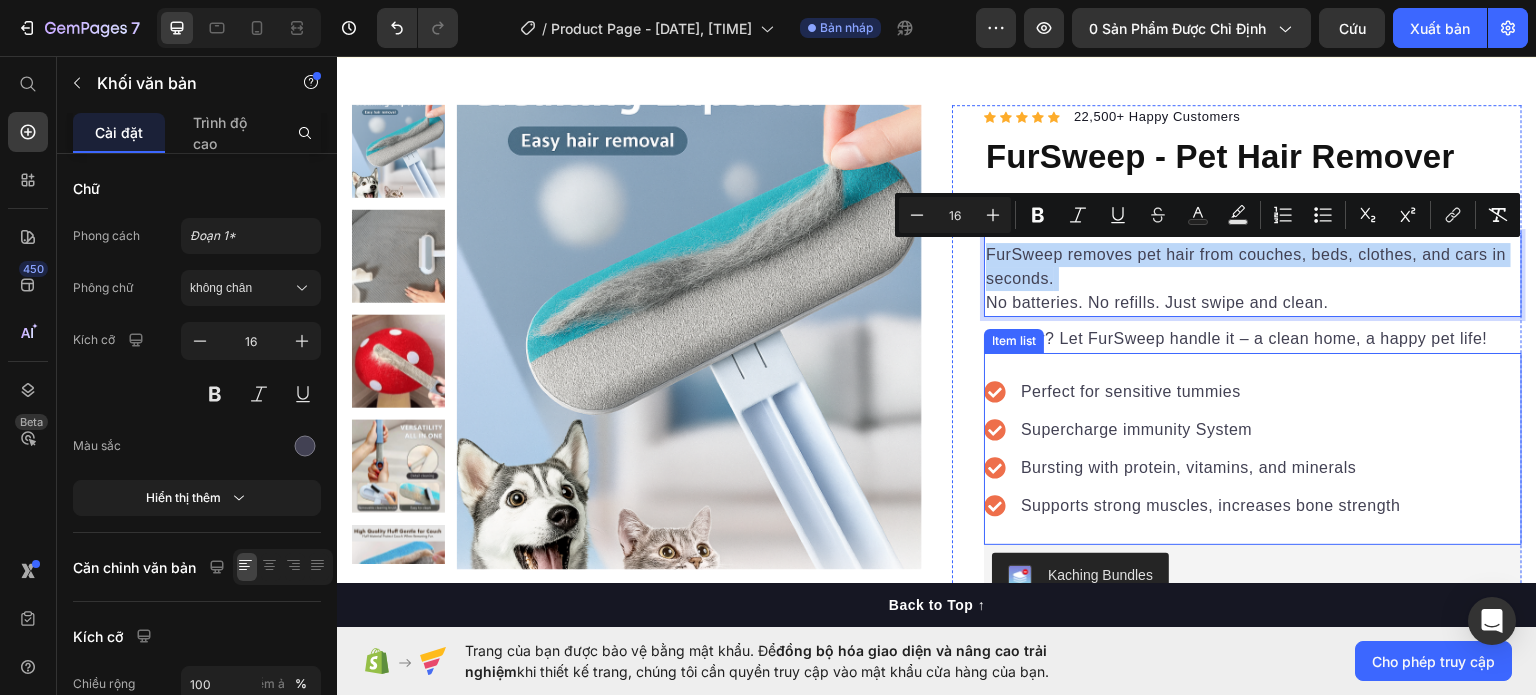 scroll, scrollTop: 100, scrollLeft: 0, axis: vertical 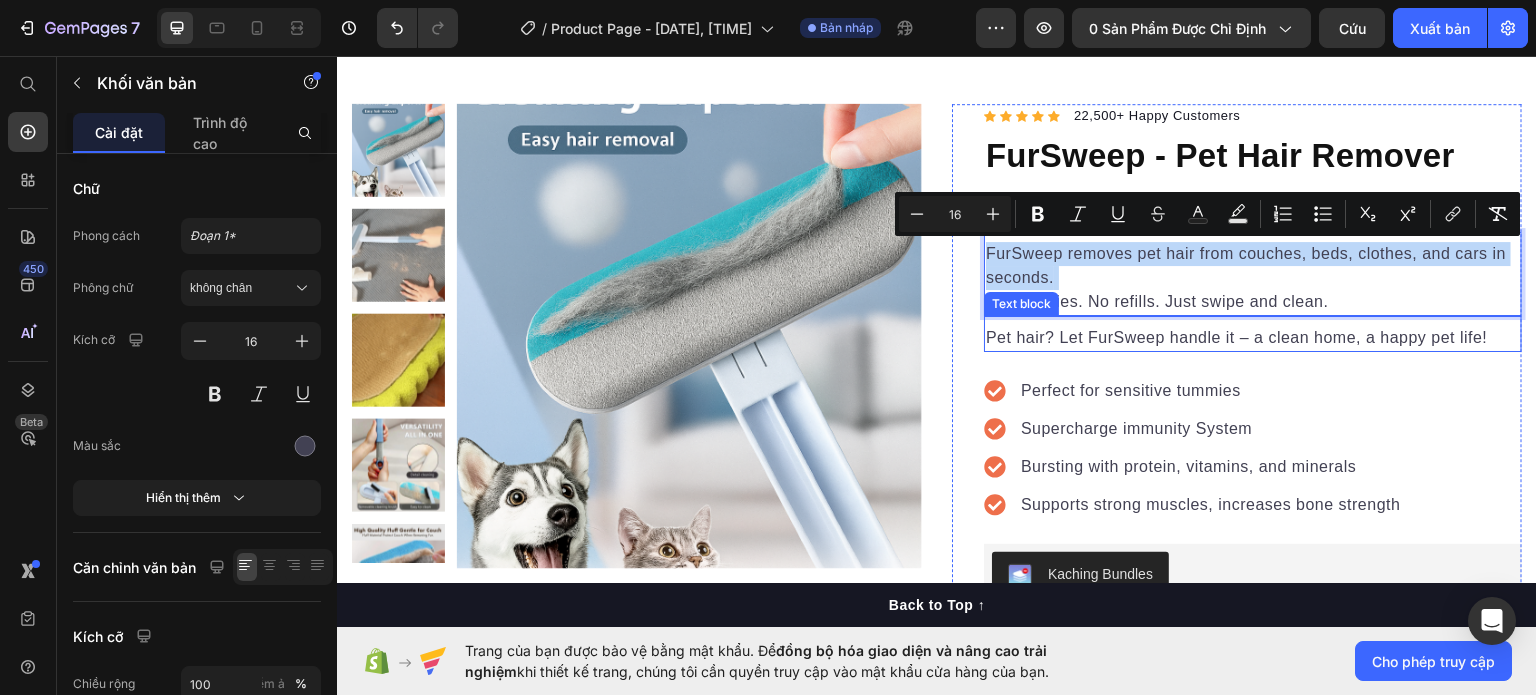 click on "Pet hair? Let FurSweep handle it – a clean home, a happy pet life!" at bounding box center [1237, 336] 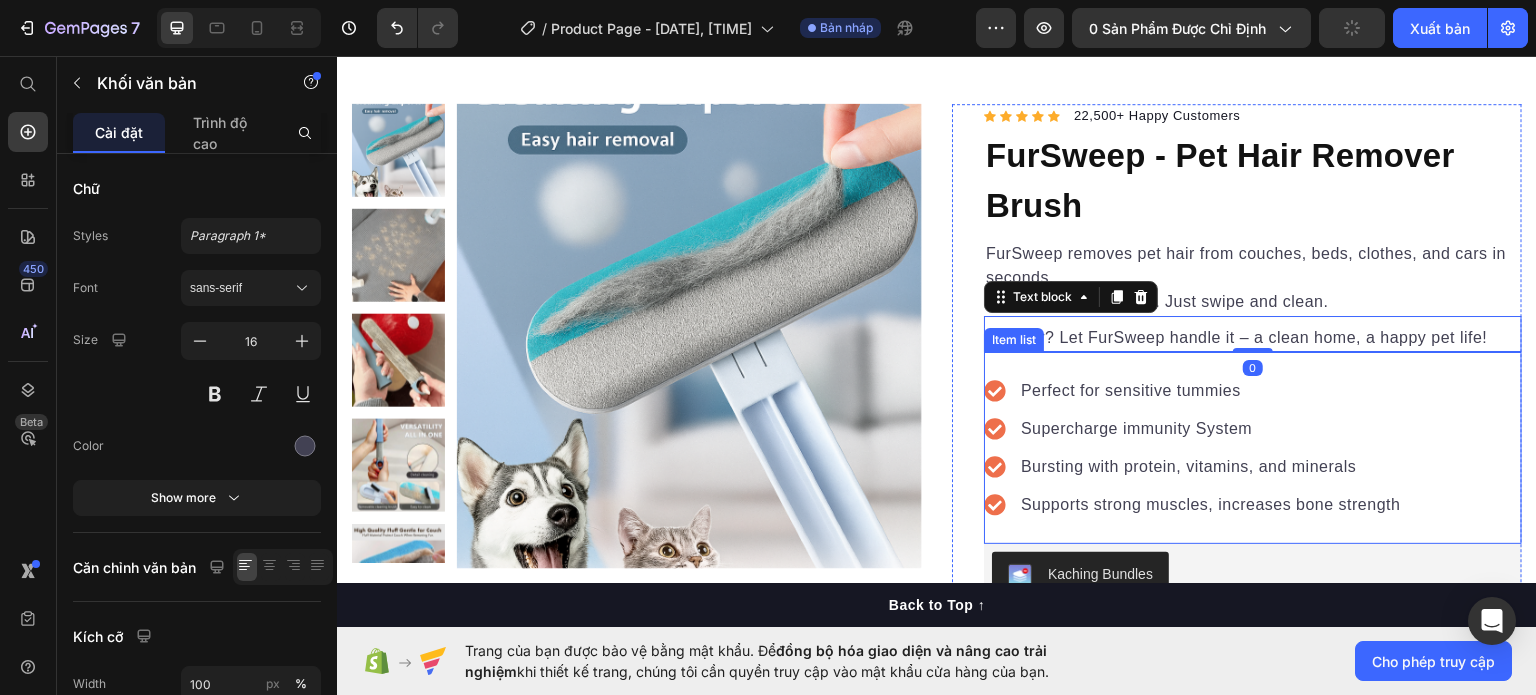 click on "Perfect for sensitive tummies" at bounding box center [1211, 390] 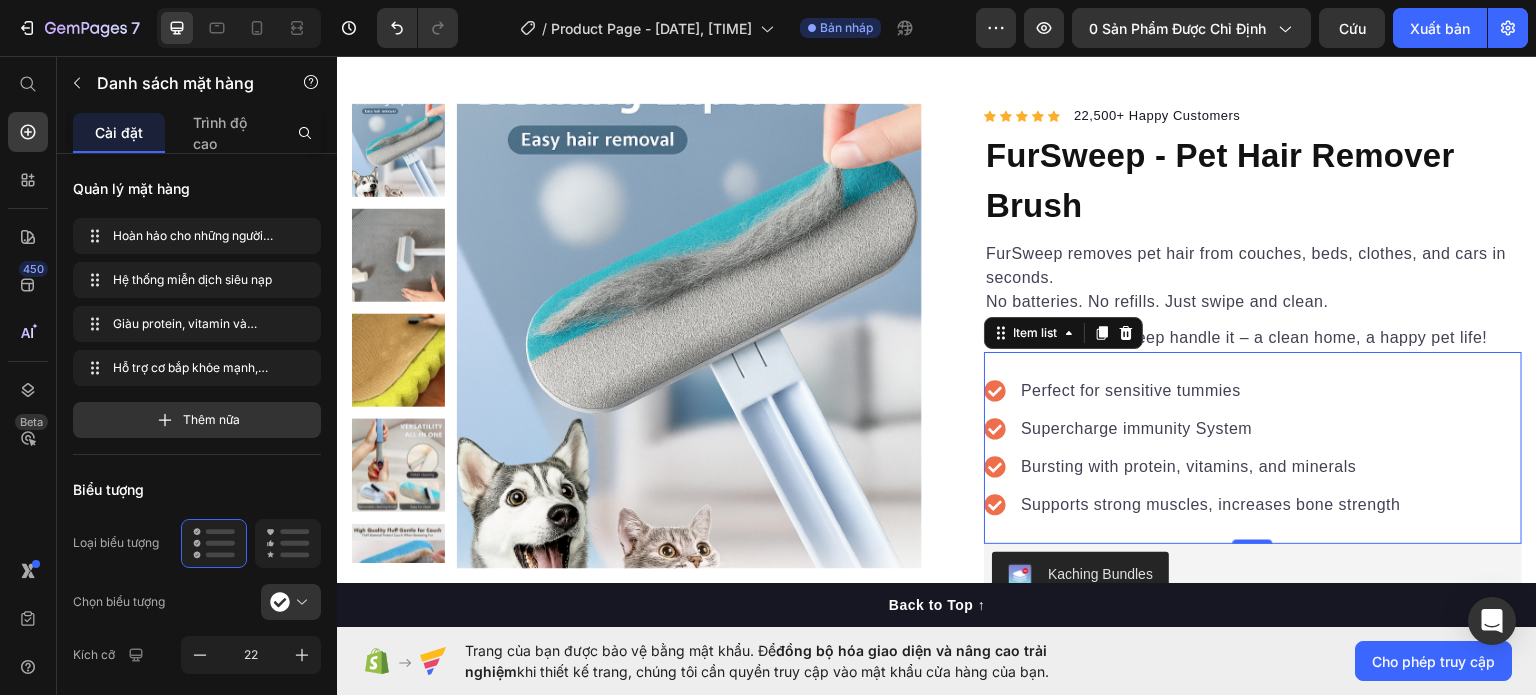 click on "Perfect for sensitive tummies" at bounding box center [1211, 390] 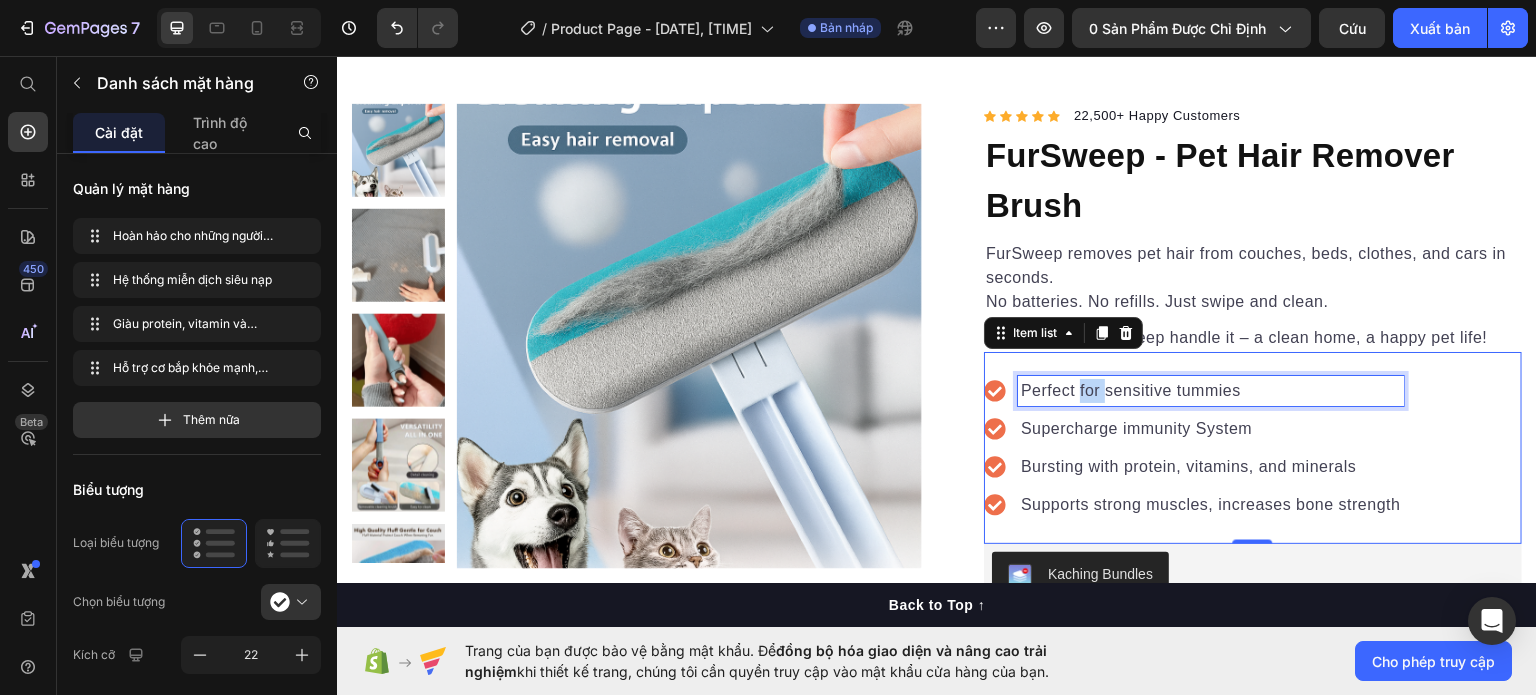 click on "Perfect for sensitive tummies" at bounding box center [1211, 390] 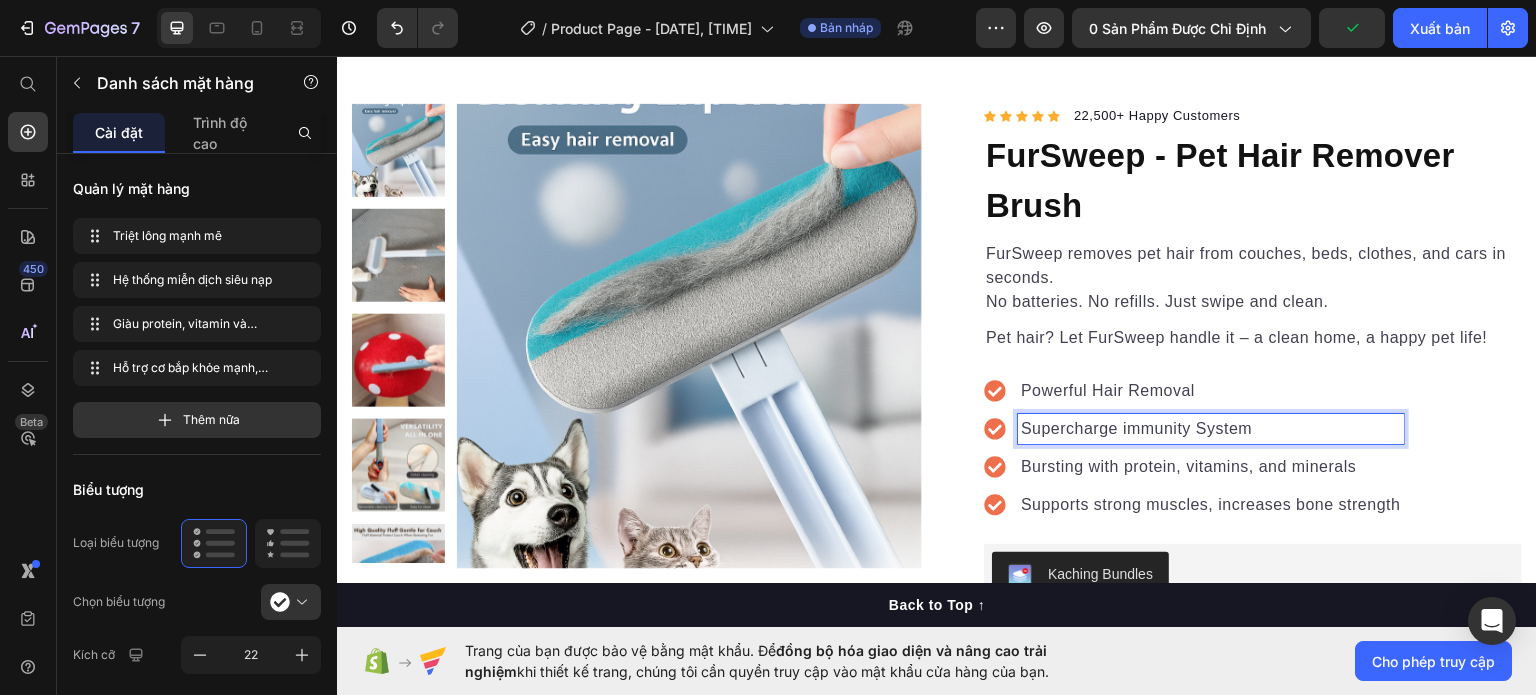 click on "Supercharge immunity System" at bounding box center (1211, 428) 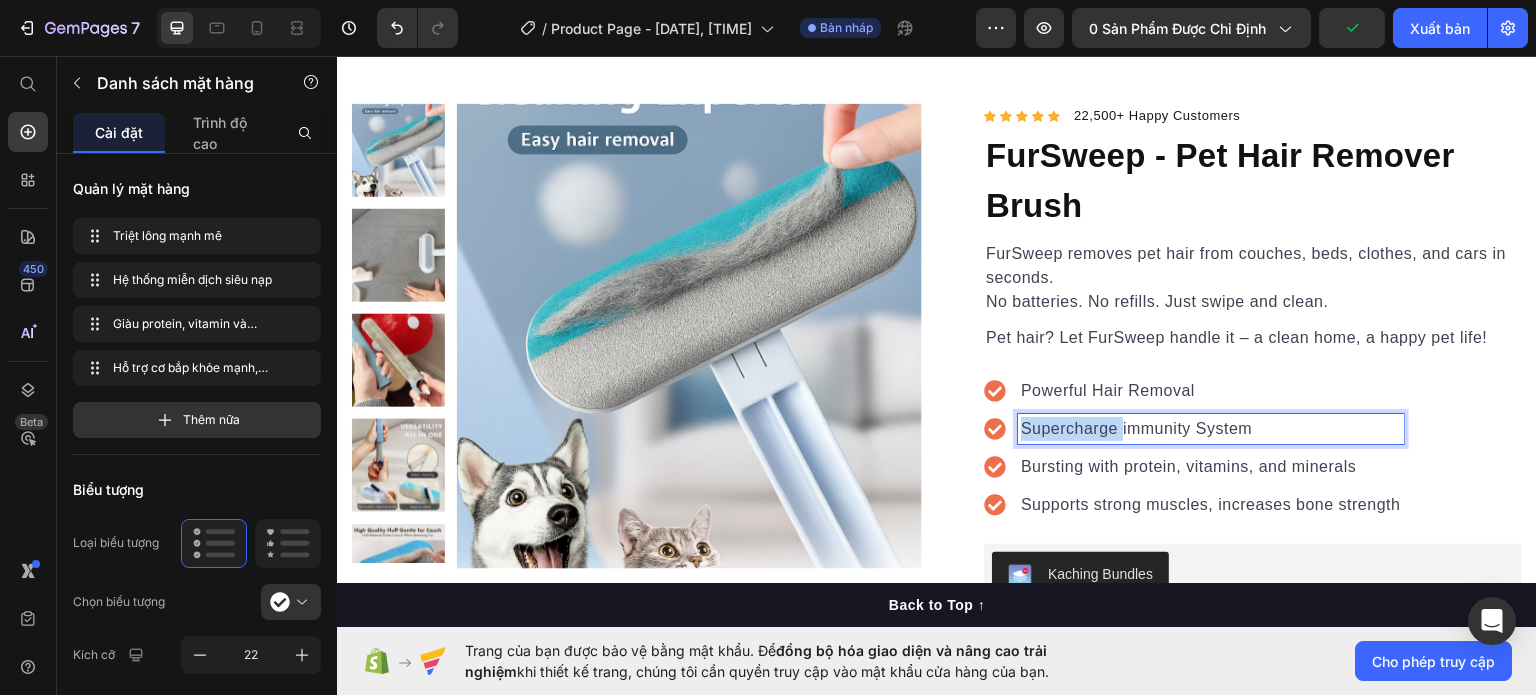 click on "Supercharge immunity System" at bounding box center [1211, 428] 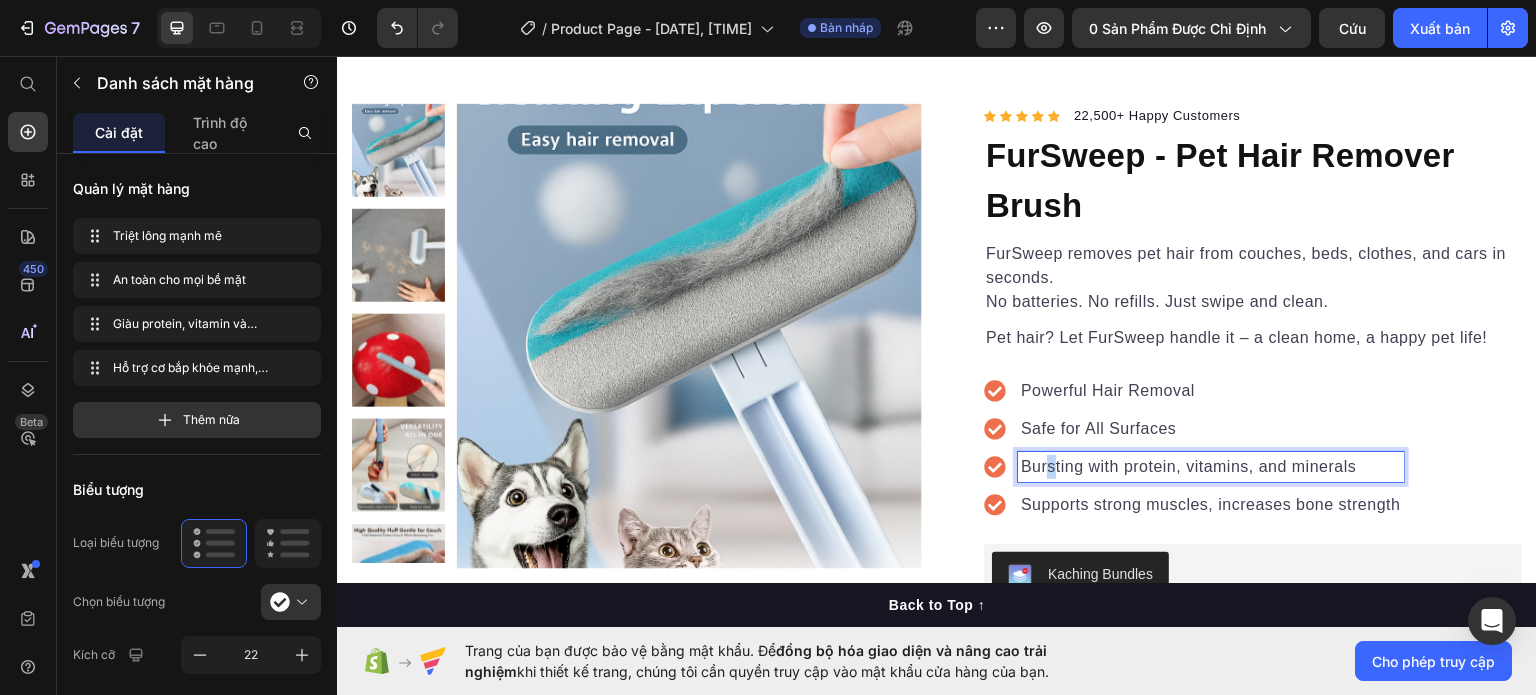 click on "Bursting with protein, vitamins, and minerals" at bounding box center (1211, 466) 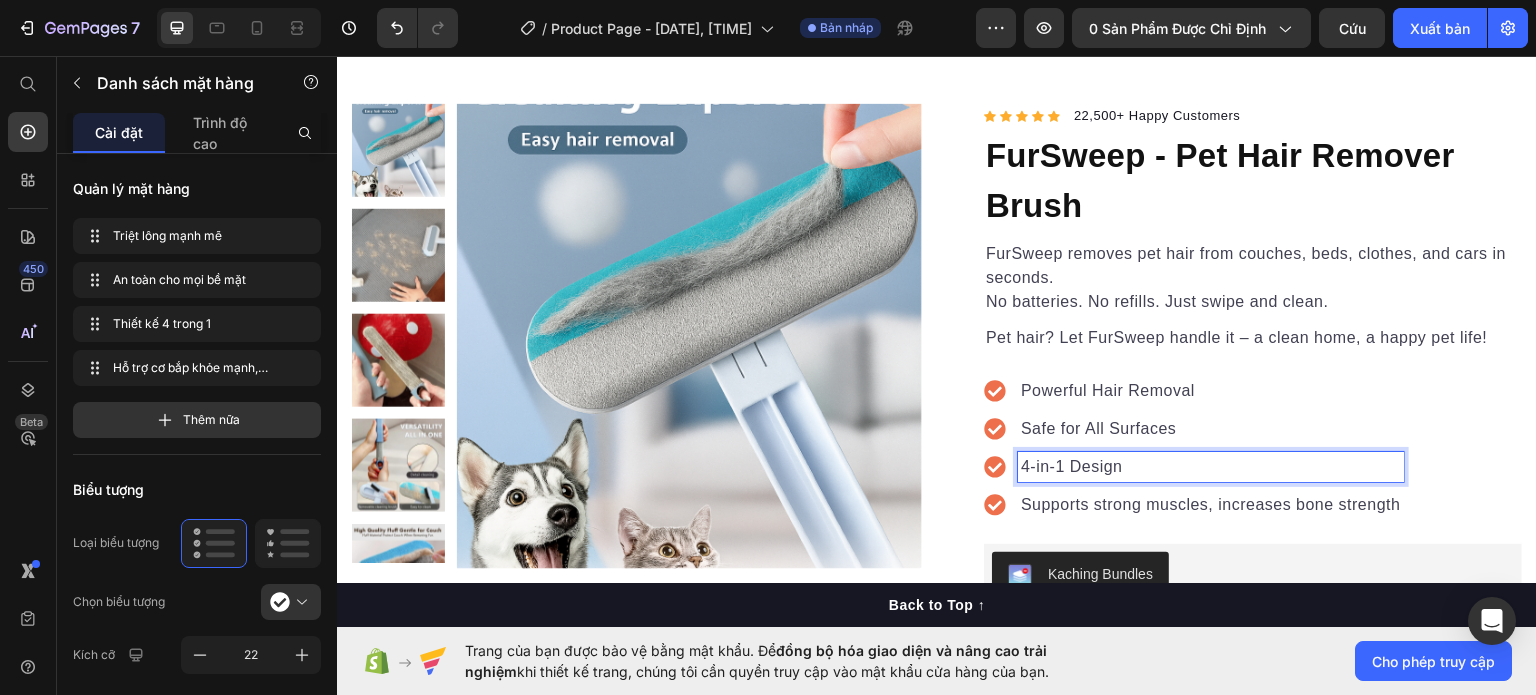 click on "Supports strong muscles, increases bone strength" at bounding box center (1211, 504) 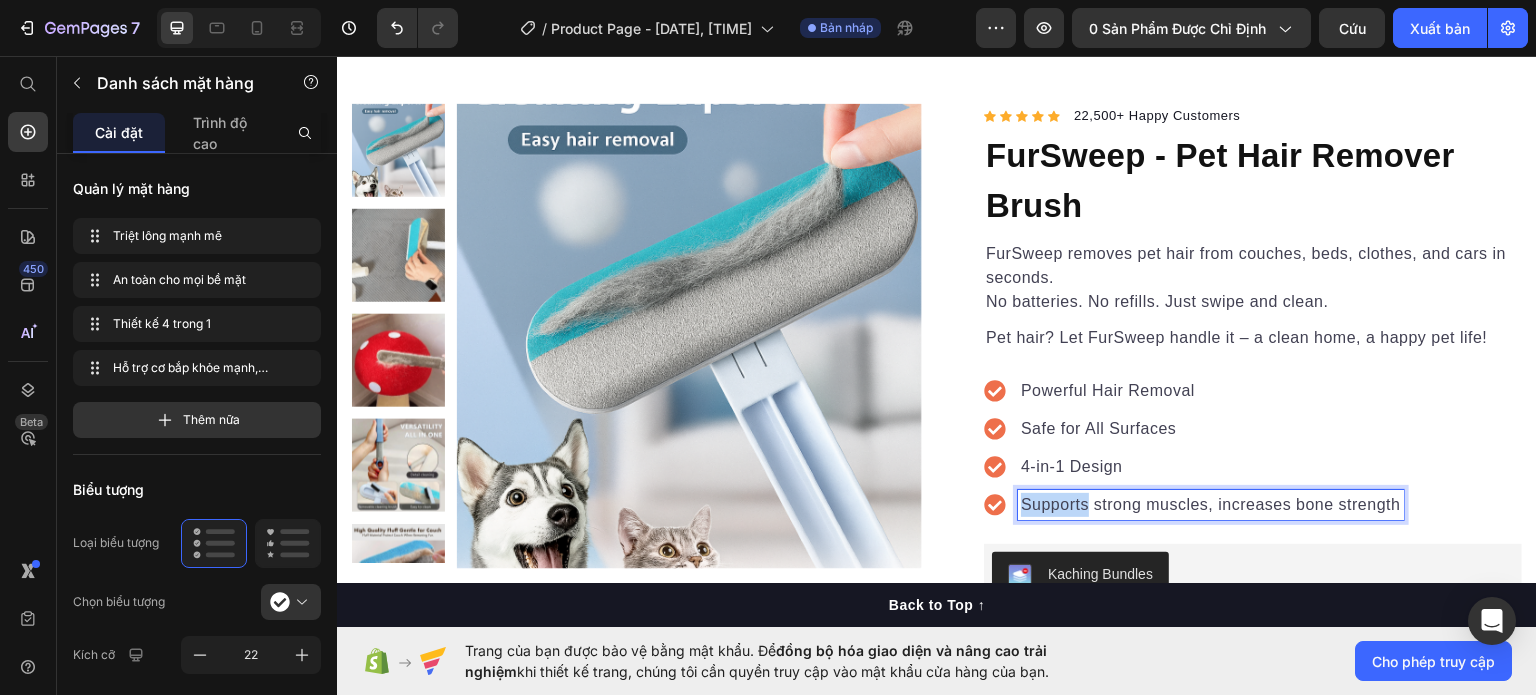 click on "Supports strong muscles, increases bone strength" at bounding box center [1211, 504] 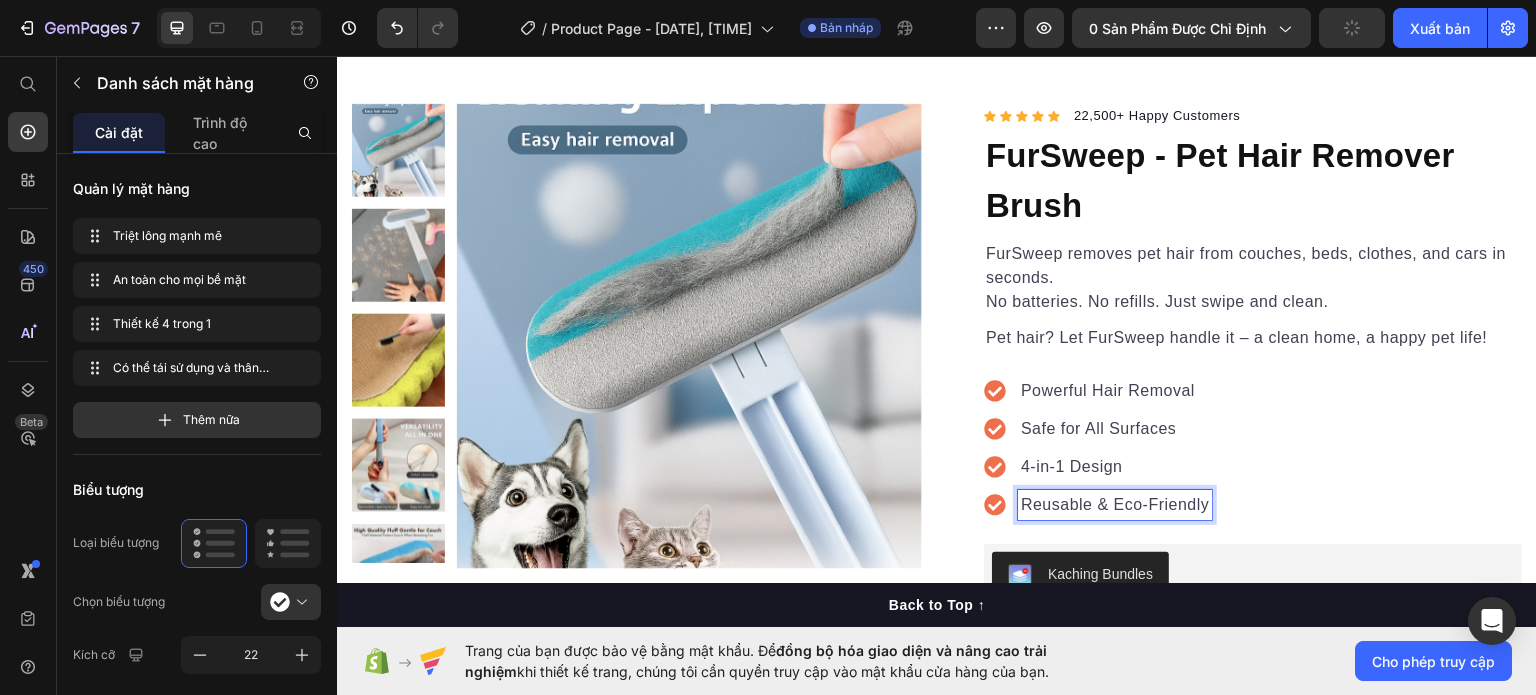 click on "Reusable & Eco-Friendly" at bounding box center [1115, 504] 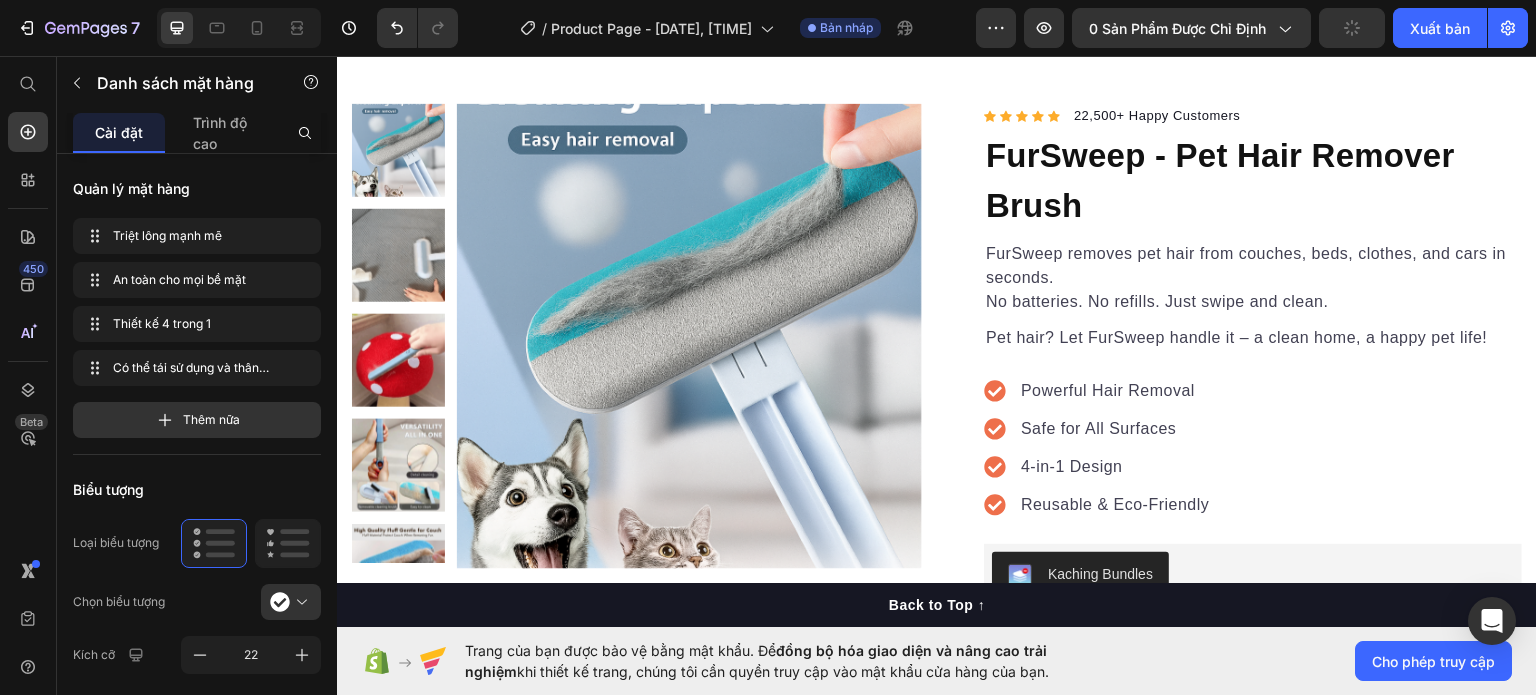 click on "Powerful Hair Removal Safe for All Surfaces 4-in-1 Design Reusable & Eco-Friendly" at bounding box center (1253, 447) 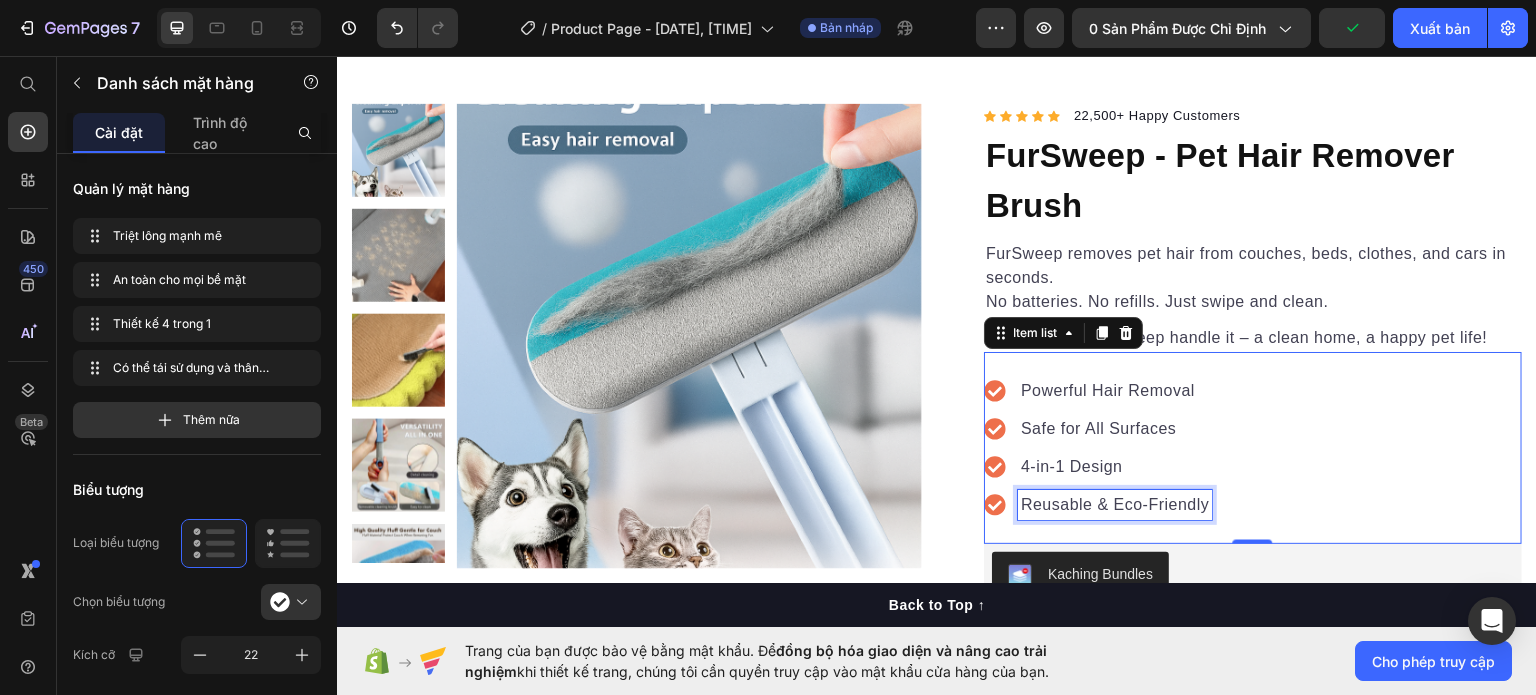 click on "Reusable & Eco-Friendly" at bounding box center (1115, 504) 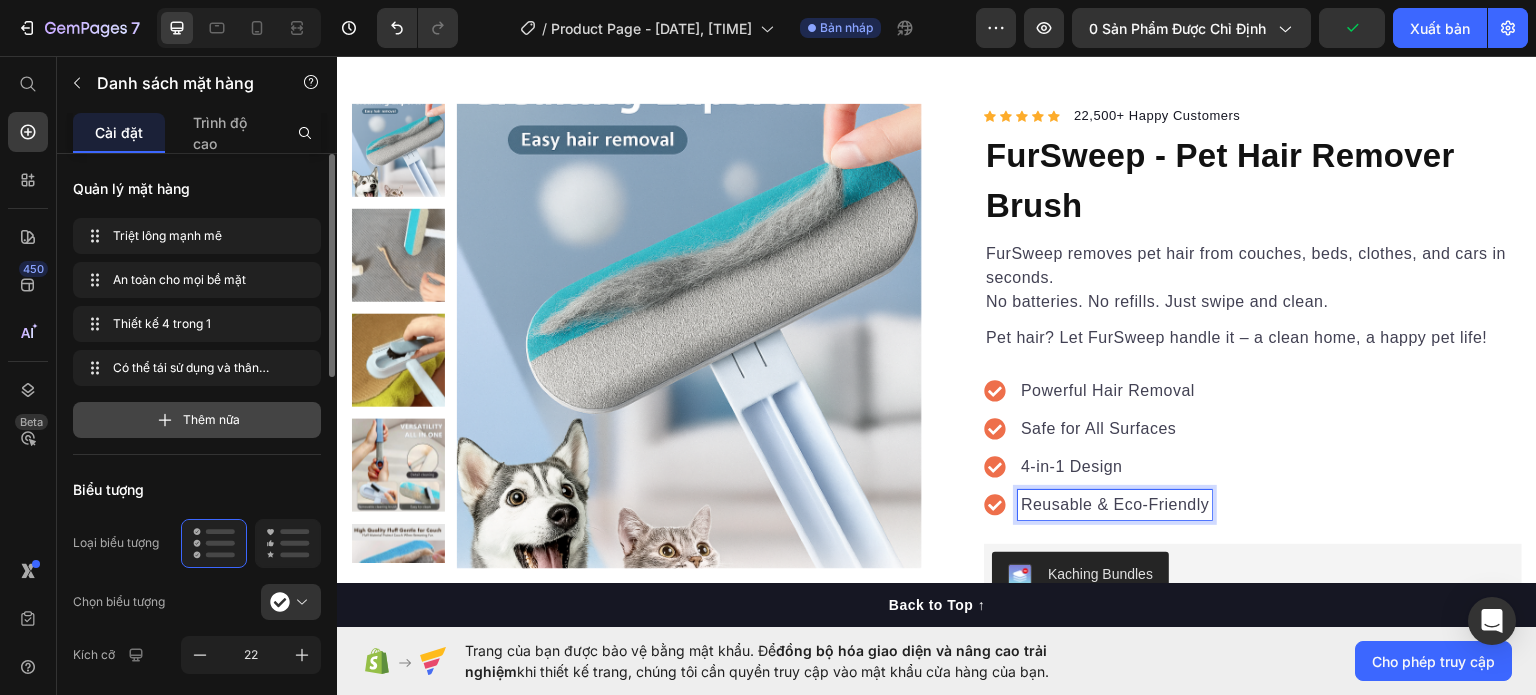 drag, startPoint x: 195, startPoint y: 413, endPoint x: 439, endPoint y: 376, distance: 246.78938 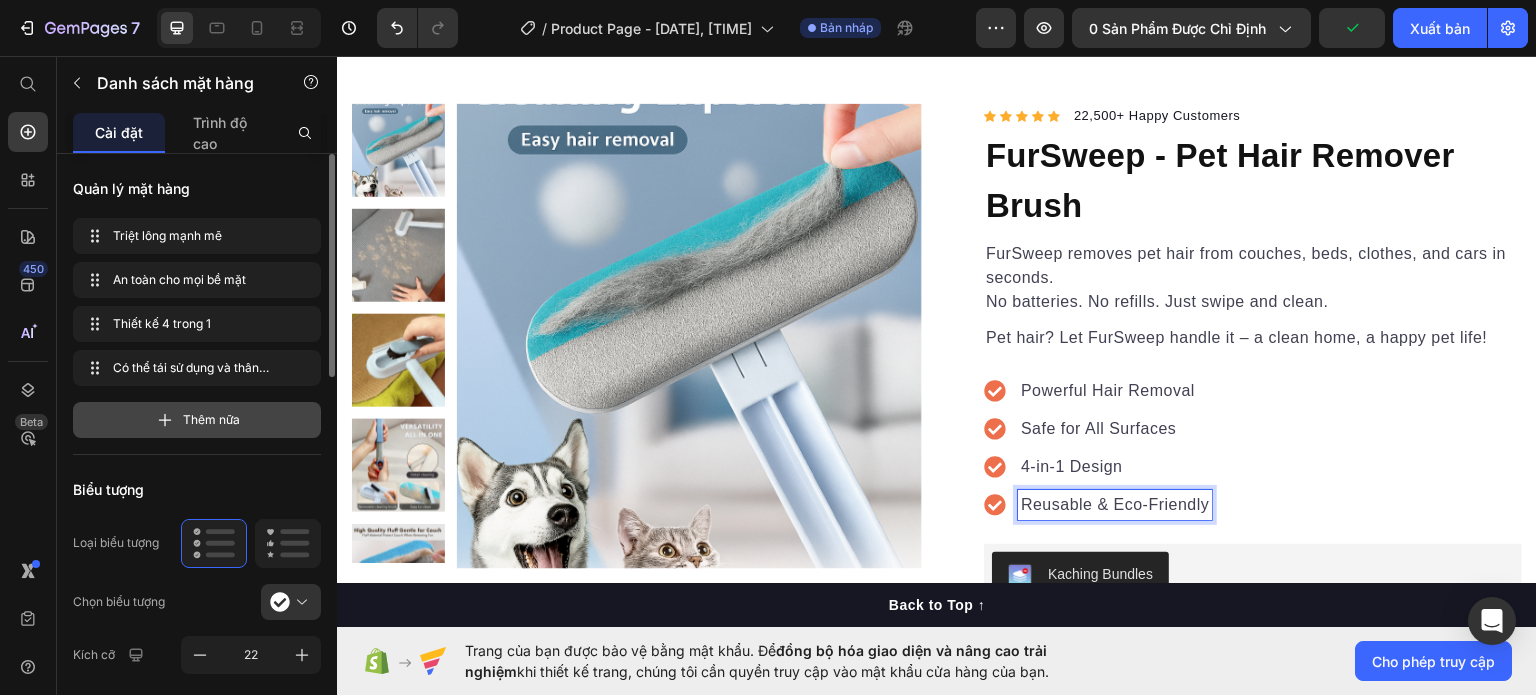 click on "Thêm nữa" at bounding box center [211, 419] 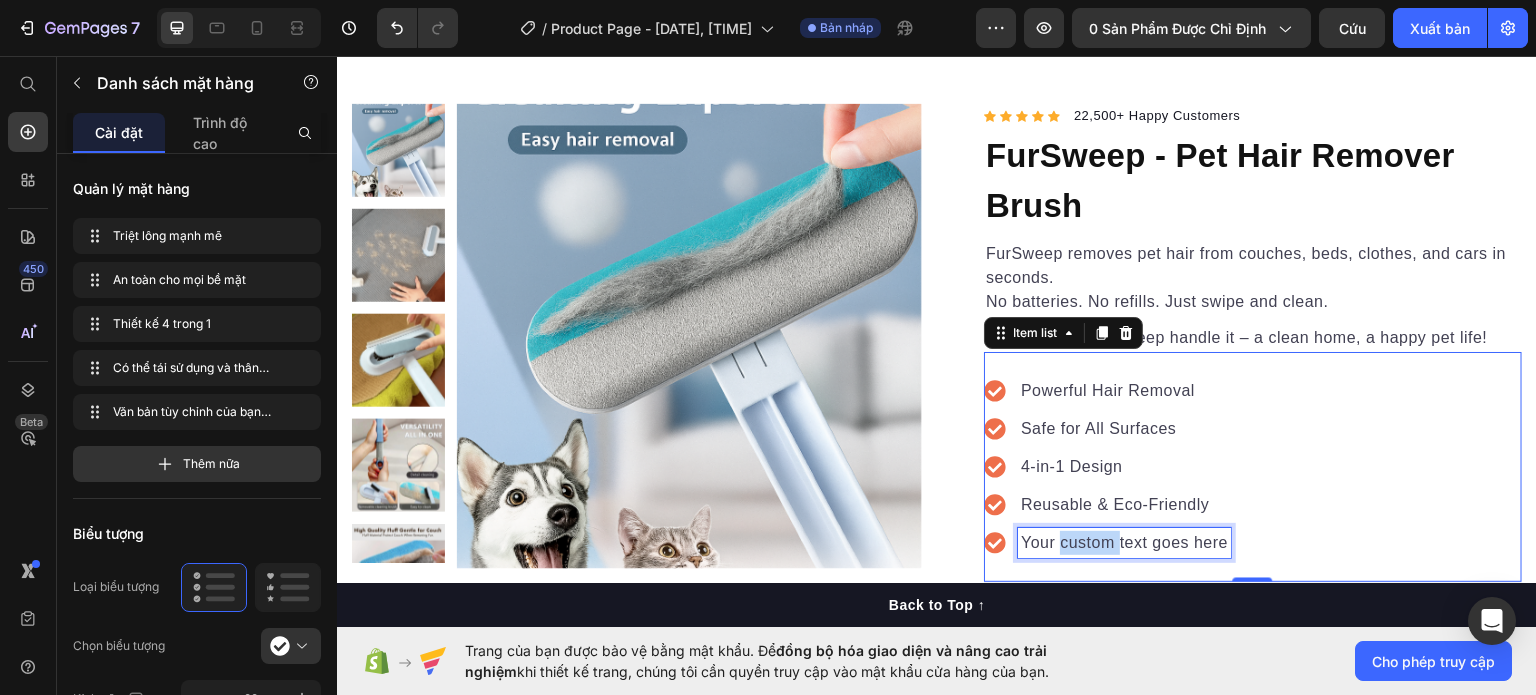 click on "Your custom text goes here" at bounding box center [1124, 542] 